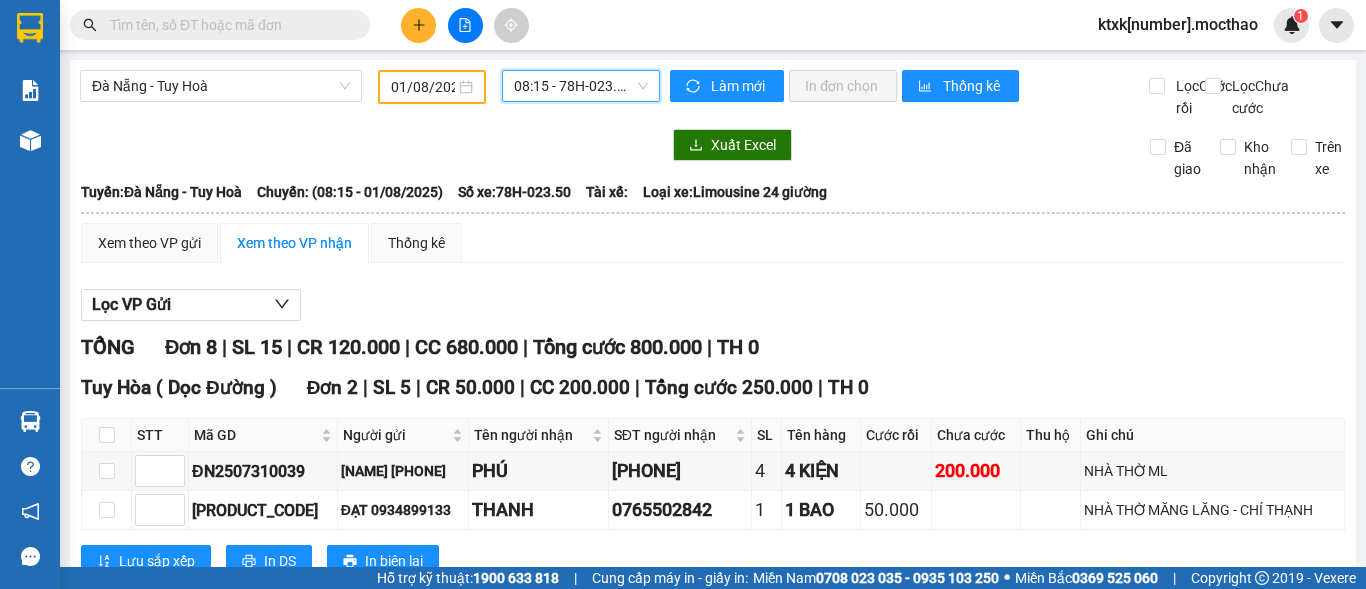 scroll, scrollTop: 0, scrollLeft: 0, axis: both 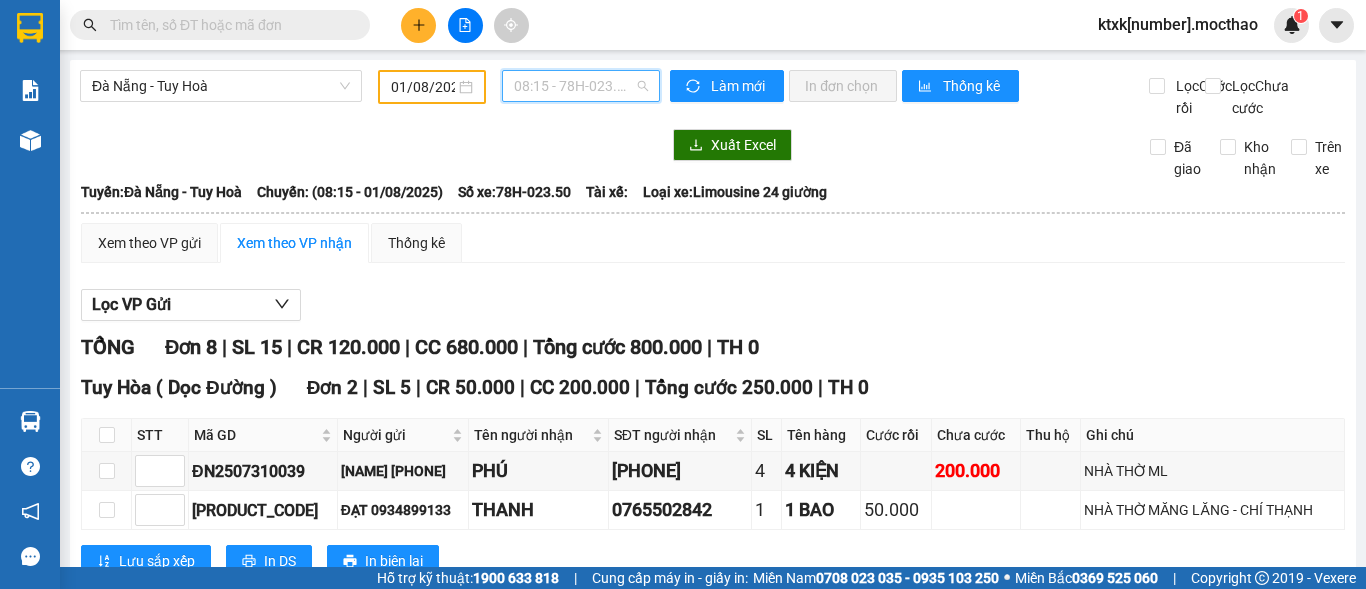 click on "08:15     - 78H-023.50" at bounding box center [581, 86] 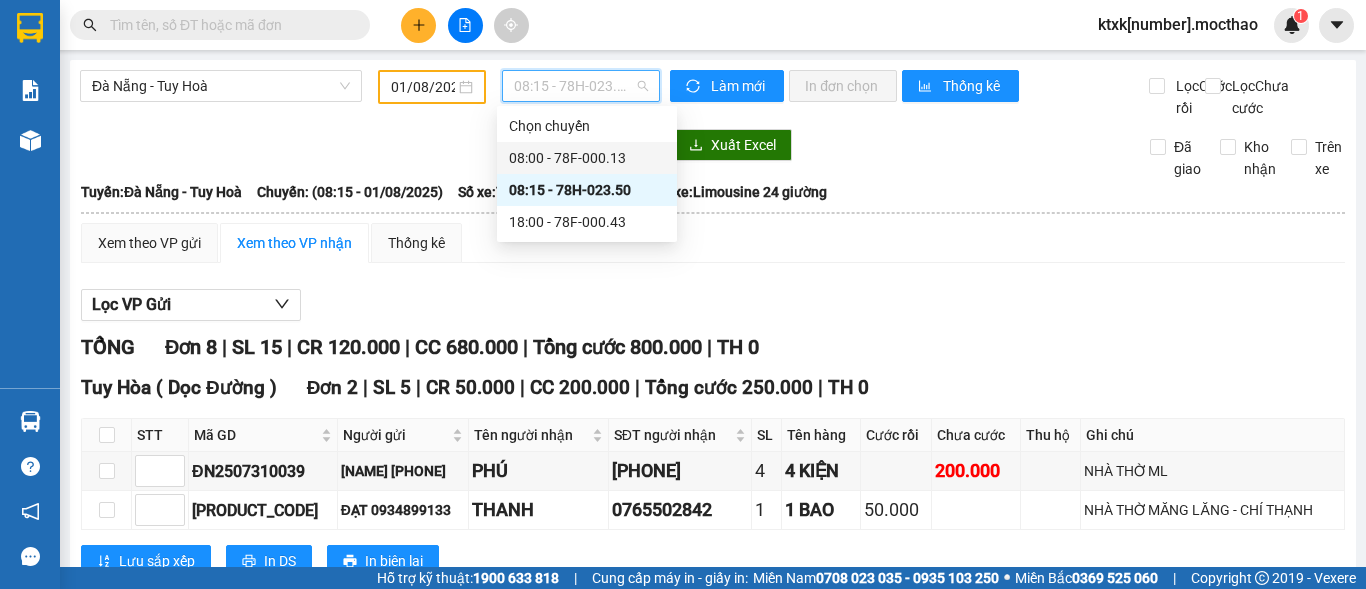 click on "08:00     - 78F-000.13" at bounding box center [587, 158] 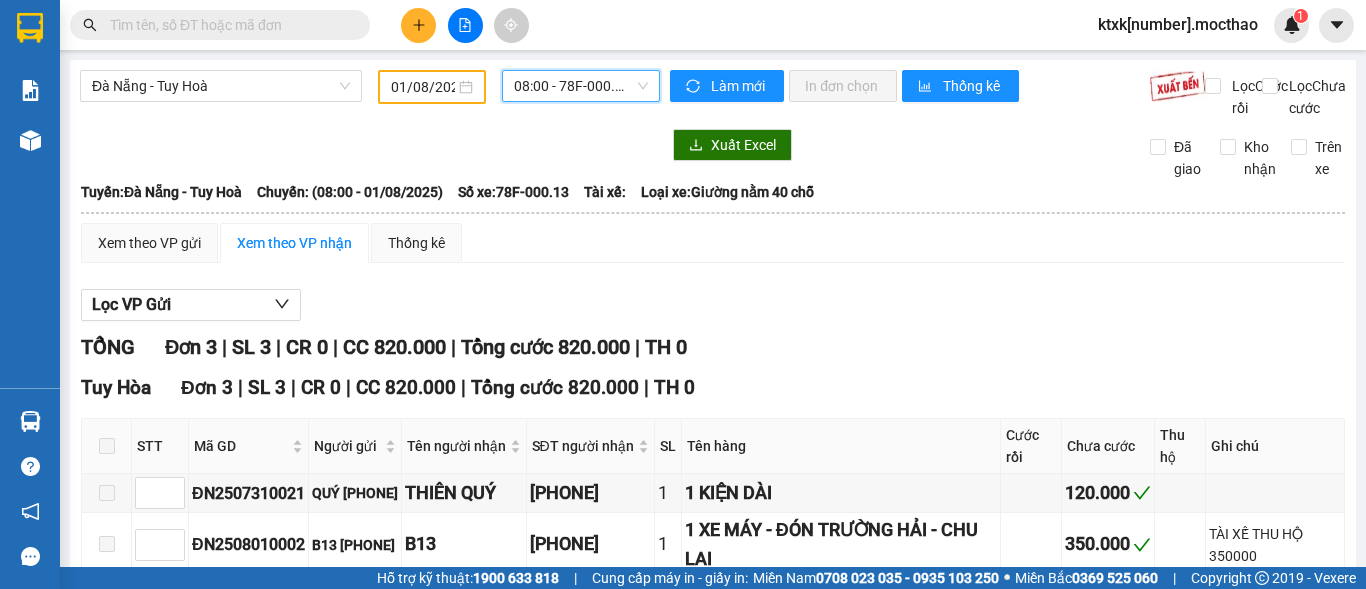 click on "08:00     - 78F-000.13" at bounding box center [581, 86] 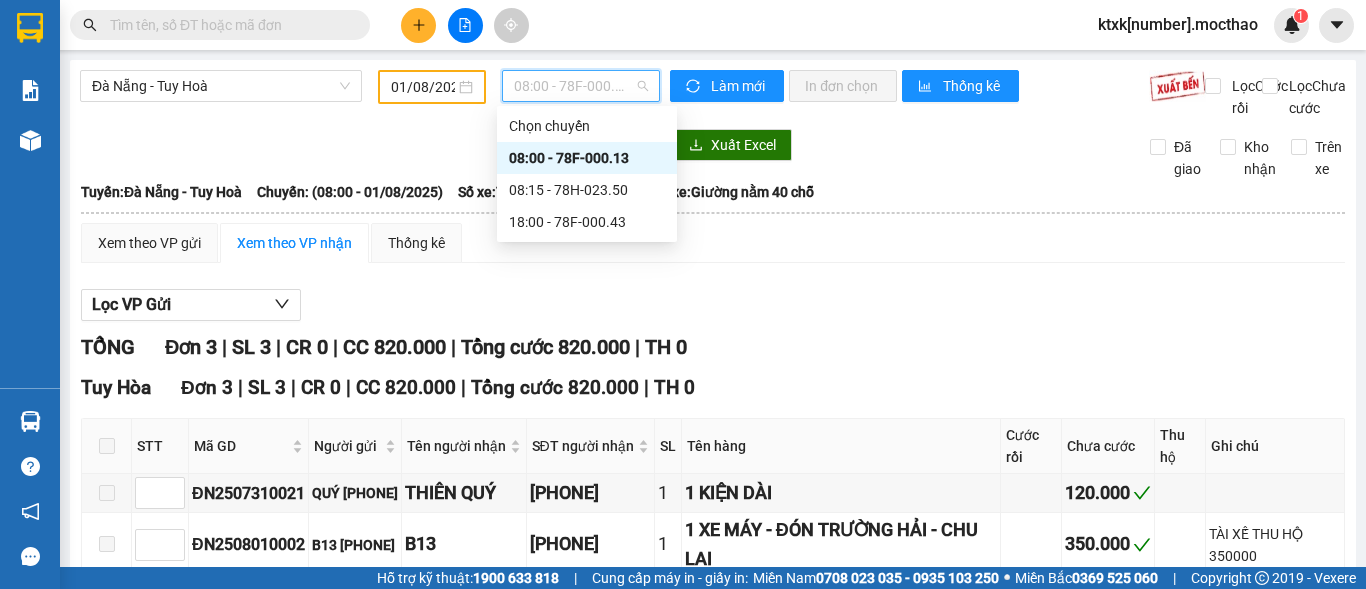 click on "08:00     - 78F-000.13" at bounding box center [587, 158] 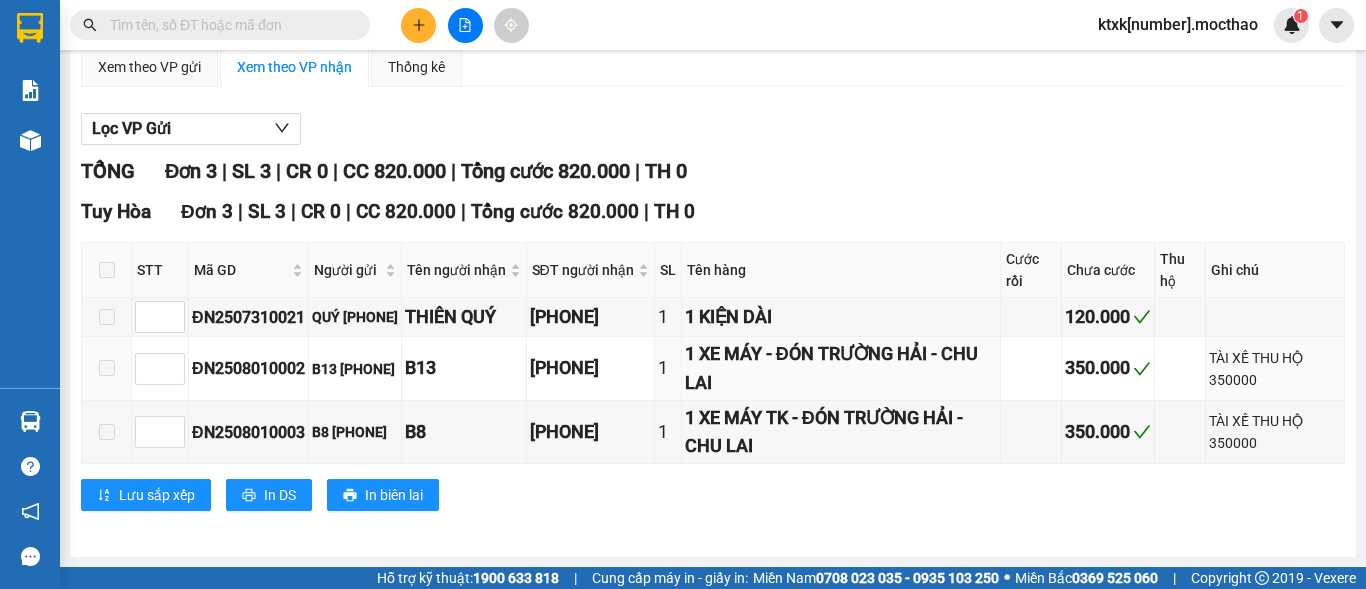 scroll, scrollTop: 0, scrollLeft: 0, axis: both 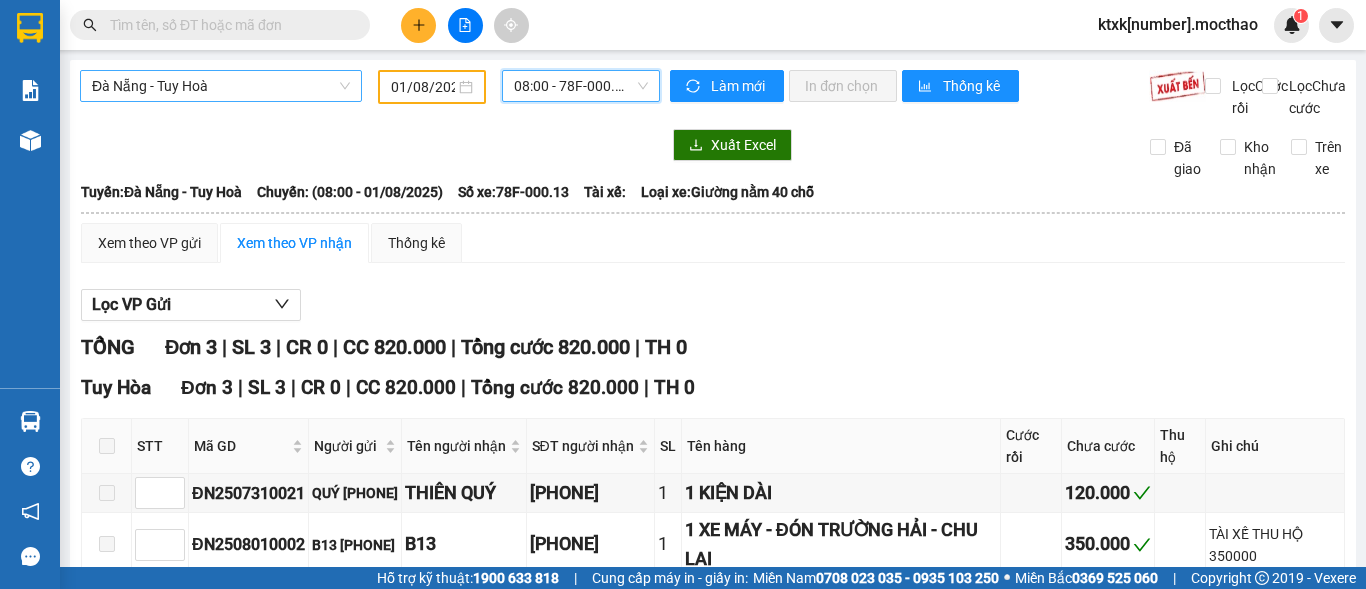 click on "Đà Nẵng - Tuy Hoà" at bounding box center [221, 86] 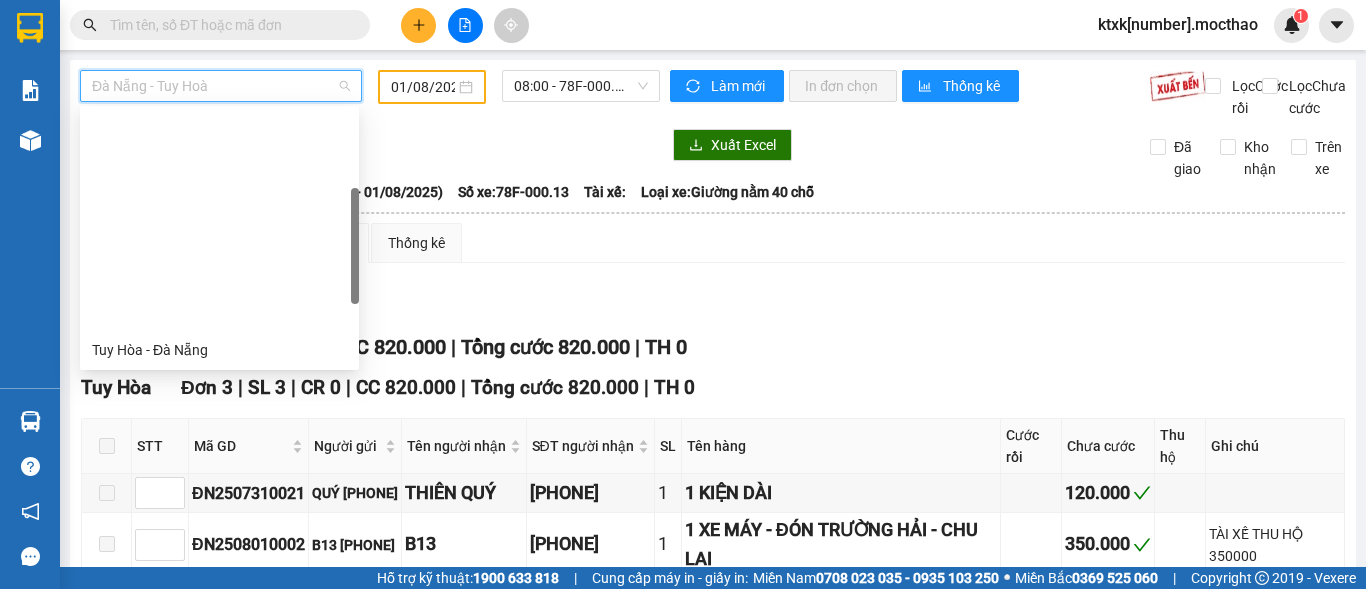 scroll, scrollTop: 48, scrollLeft: 0, axis: vertical 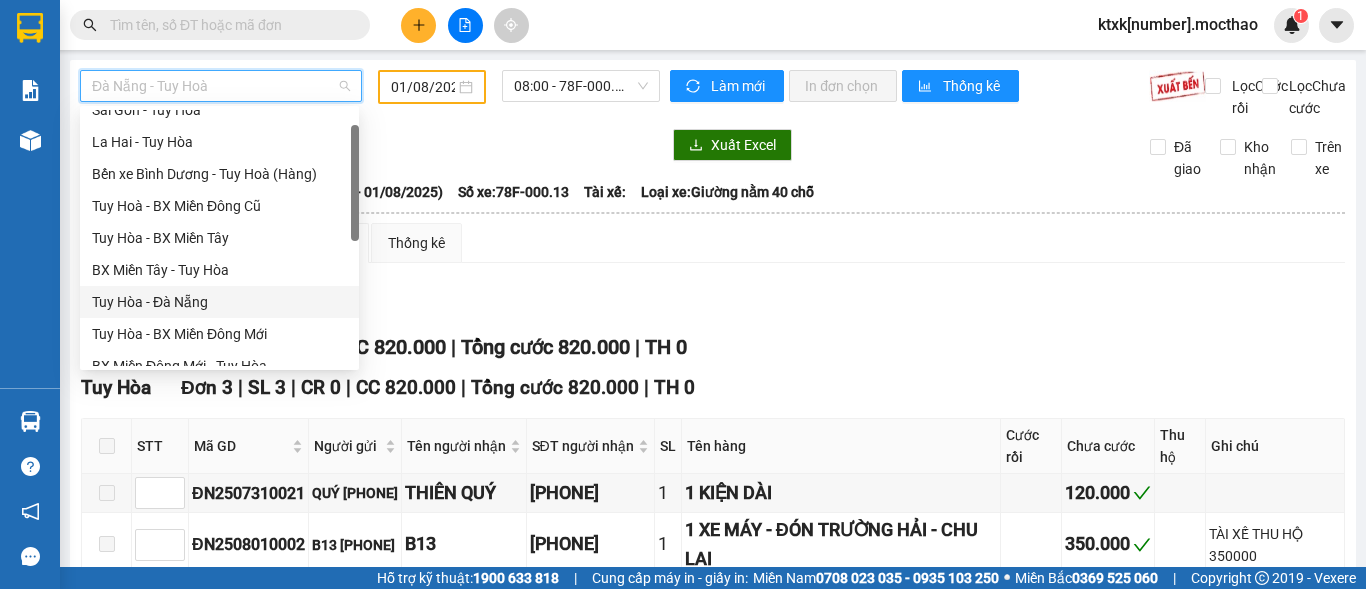 click on "Tuy Hòa - Đà Nẵng" at bounding box center (219, 302) 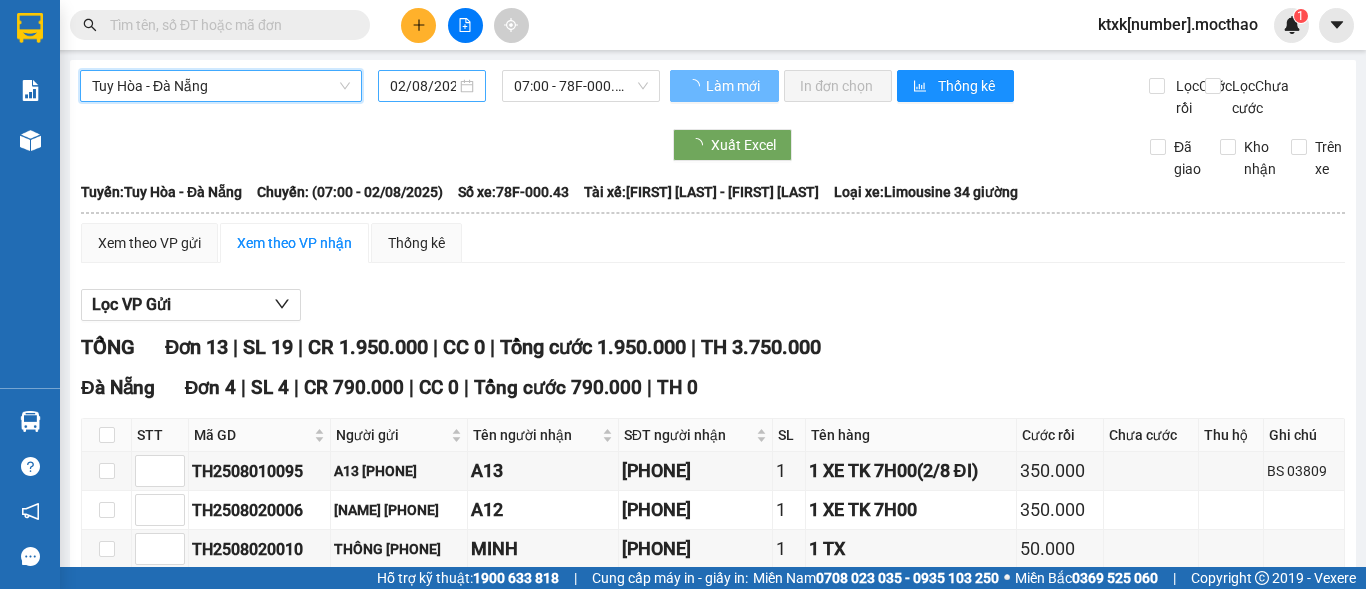 click on "Tuy Hòa - Đà Nẵng Tuy Hòa - Đà Nẵng [DATE] [TIME]     - [VEHICLE_ID] Lm mới In đơn chọn Thống kê Lọc  Cước rồi Lọc  Chưa cước Xuất Excel Đã giao Kho nhận Trên xe Mộc Thảo   [PHONE]   Số [NUMBER] đường Nguyễn Tất Thành PHƠI HÀNG [TIME] - [DATE] Tuyến:  Tuy Hòa - Đà Nẵng Chuyến:   ([TIME] - [DATE]) Tài xế:  [FIRST] [LAST] - [FIRST] [LAST]   Số xe:  [VEHICLE_ID] Loại xe:  Limousine 34 giường Tuyến:  Tuy Hòa - Đà Nẵng Chuyến:   ([TIME] - [DATE]) Số xe:  [VEHICLE_ID] Tài xế:  [FIRST] [LAST] - [FIRST] [LAST]Loại xe:  Limousine 34 giường Xem theo VP gửi Xem theo VP nhận Thống kê Lọc VP Gửi TỔNG Đơn   [NUMBER] | SL   [NUMBER] | CR   [PRICE] | CC   [NUMBER] | Tổng cước   [PRICE] | TH   [PRICE] Đà Nẵng Đơn   [NUMBER] | SL   [NUMBER] | CR   [PRICE] | CC   [NUMBER] | Tổng cước   [PRICE] | TH   [NUMBER] STT Mã GD Người gửi Tên người nhận SĐT người nhận SL Tên hàng Cước rồi Chưa cước" at bounding box center (713, 667) 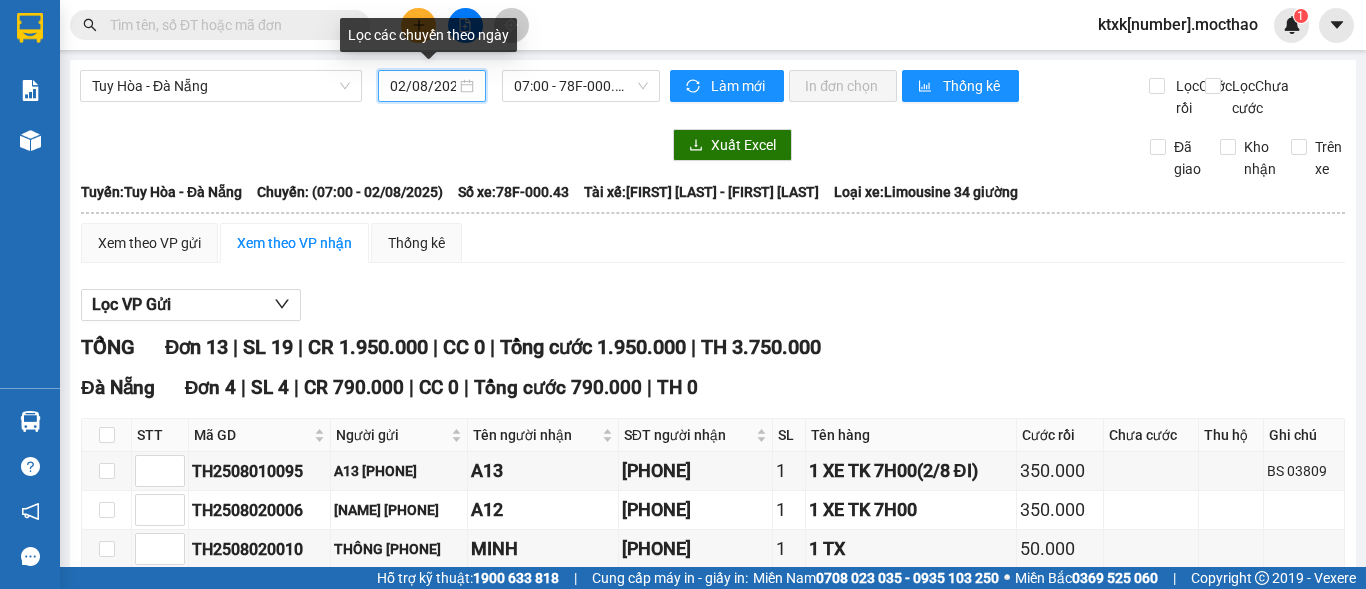 click on "02/08/2025" at bounding box center [423, 86] 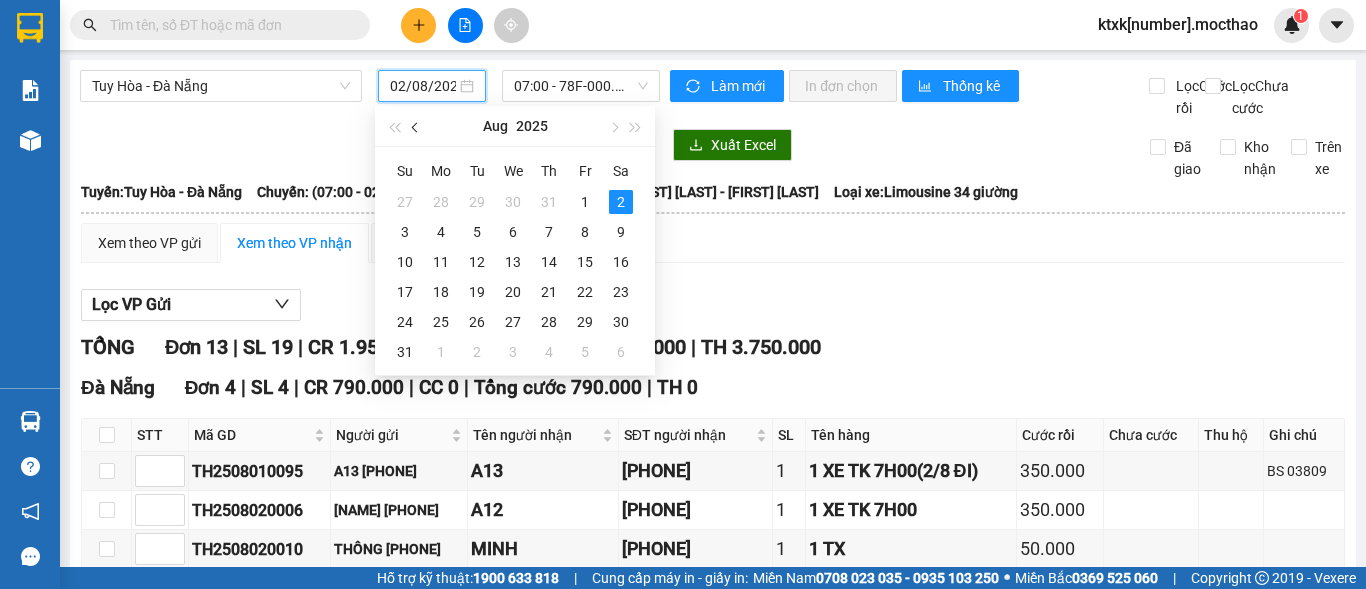 click at bounding box center (416, 126) 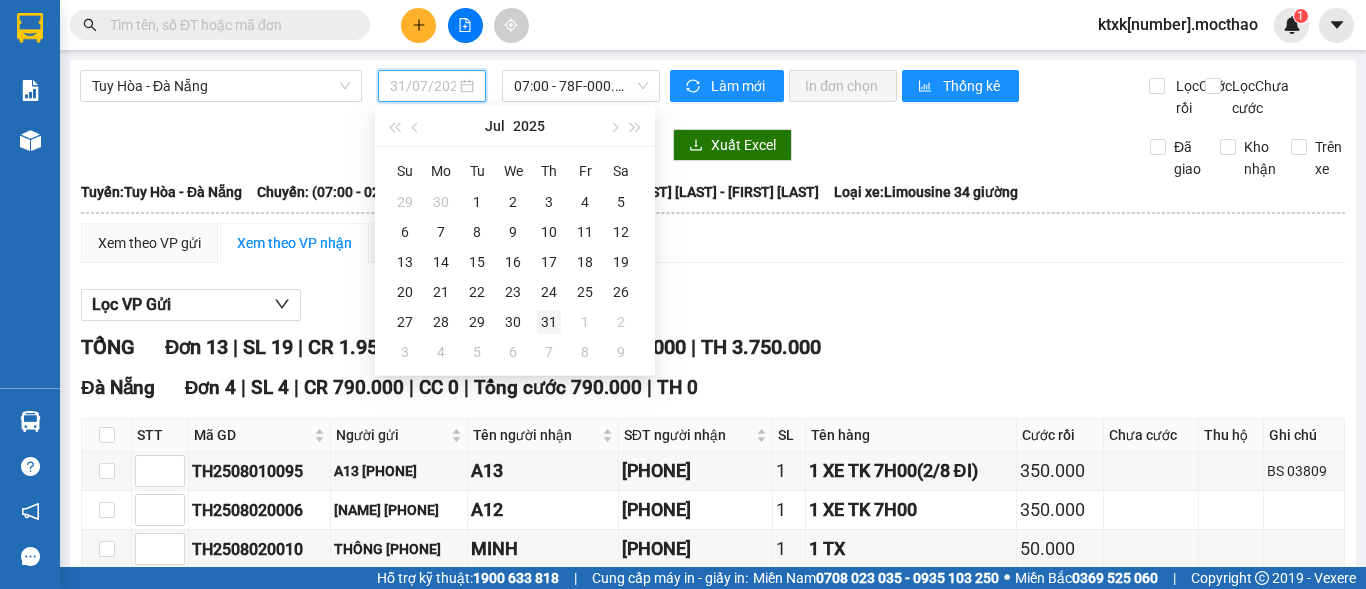 click on "31" at bounding box center [549, 322] 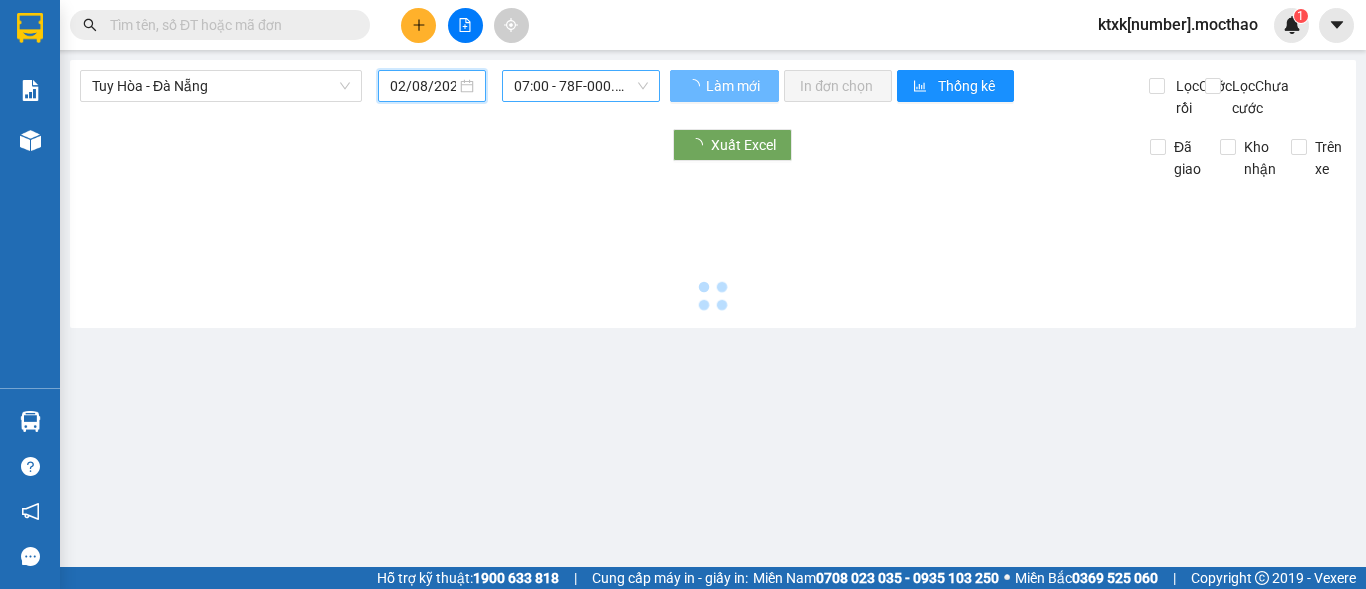 type on "31/07/2025" 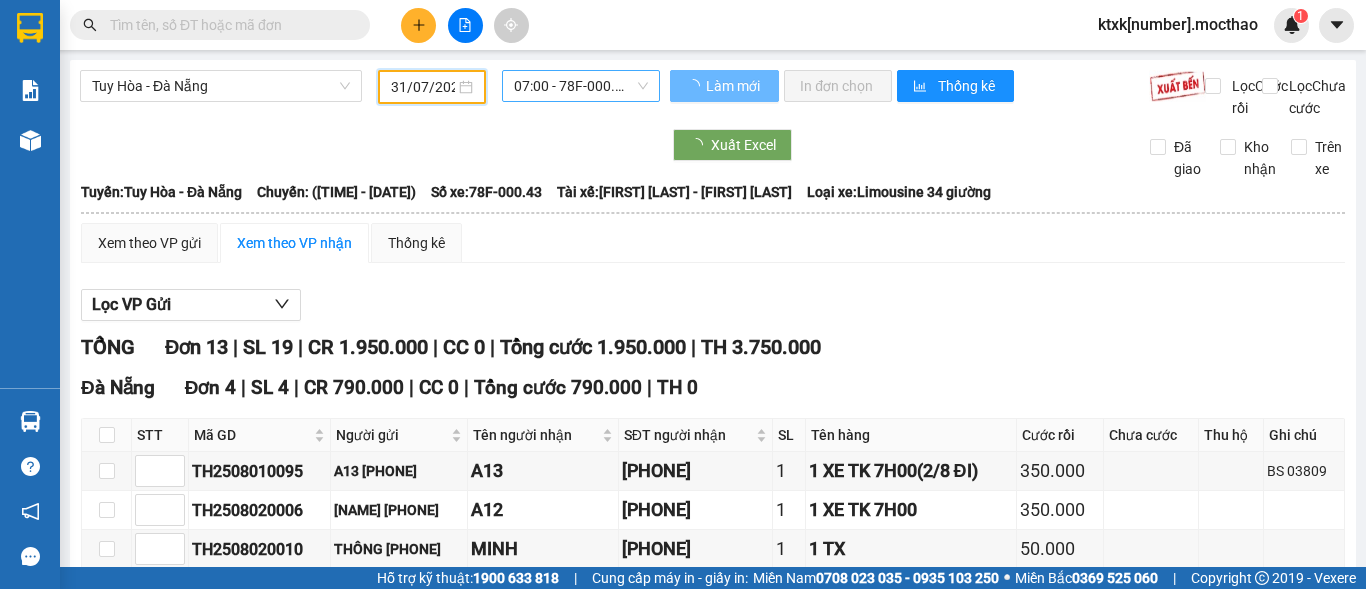click on "07:00     - 78F-000.43" at bounding box center (581, 86) 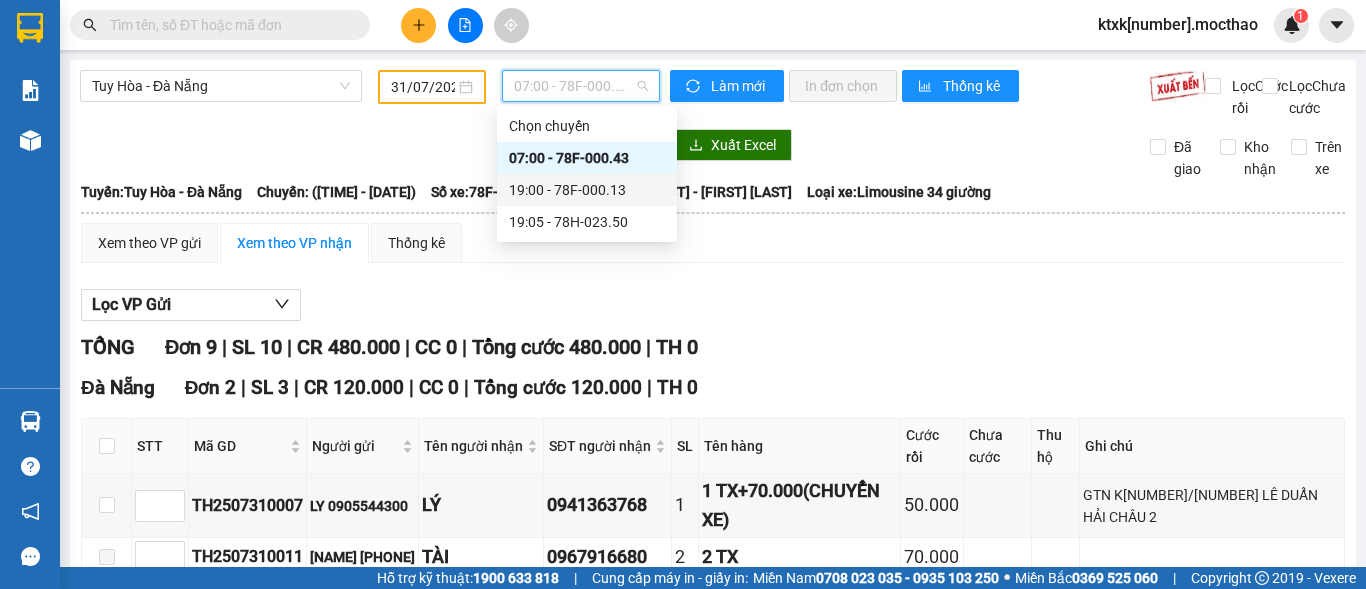click on "19:00     - 78F-000.13" at bounding box center (587, 190) 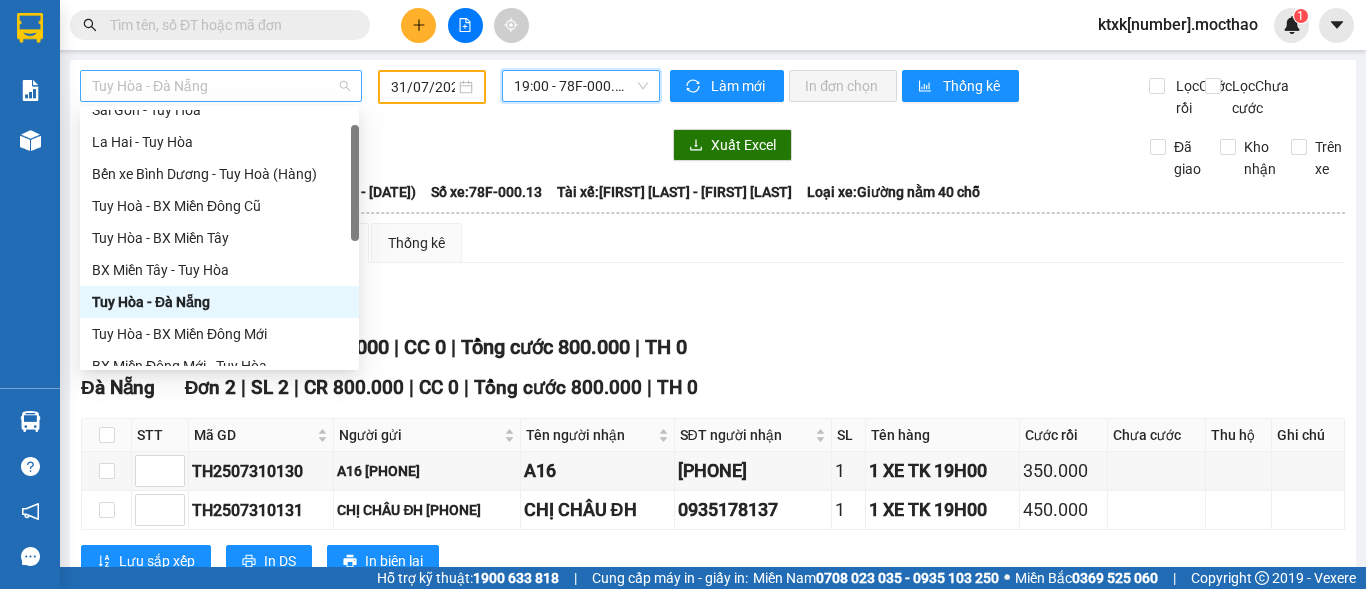 click on "Tuy Hòa - Đà Nẵng" at bounding box center (221, 86) 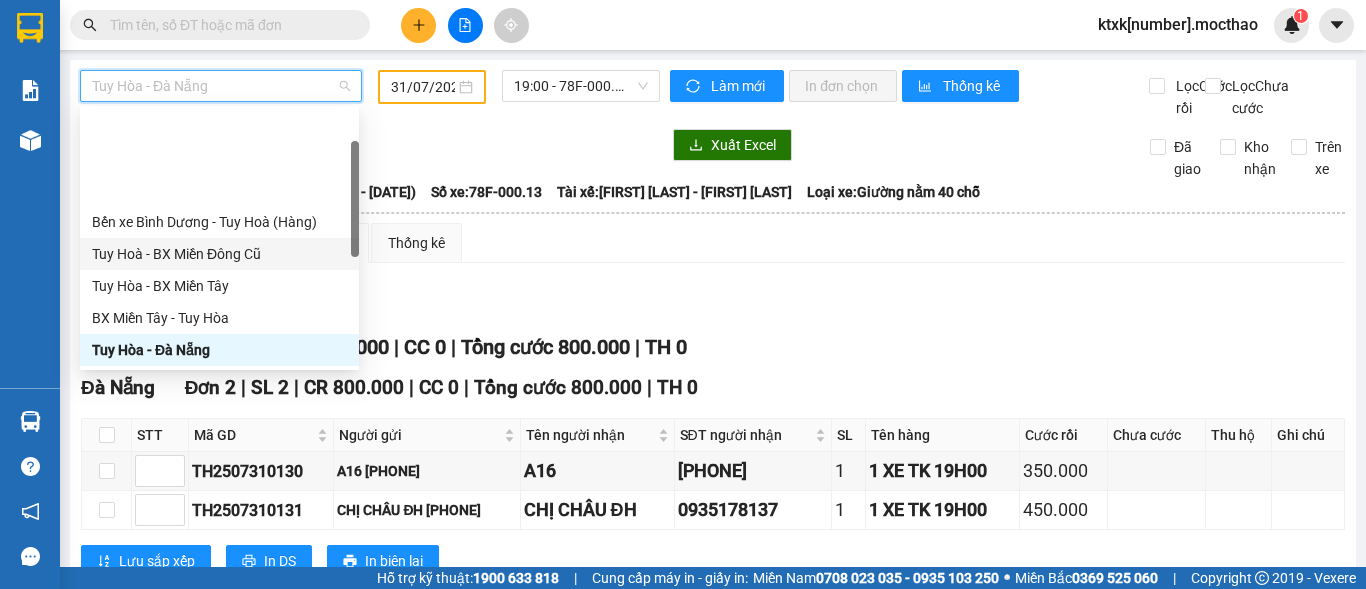 scroll, scrollTop: 100, scrollLeft: 0, axis: vertical 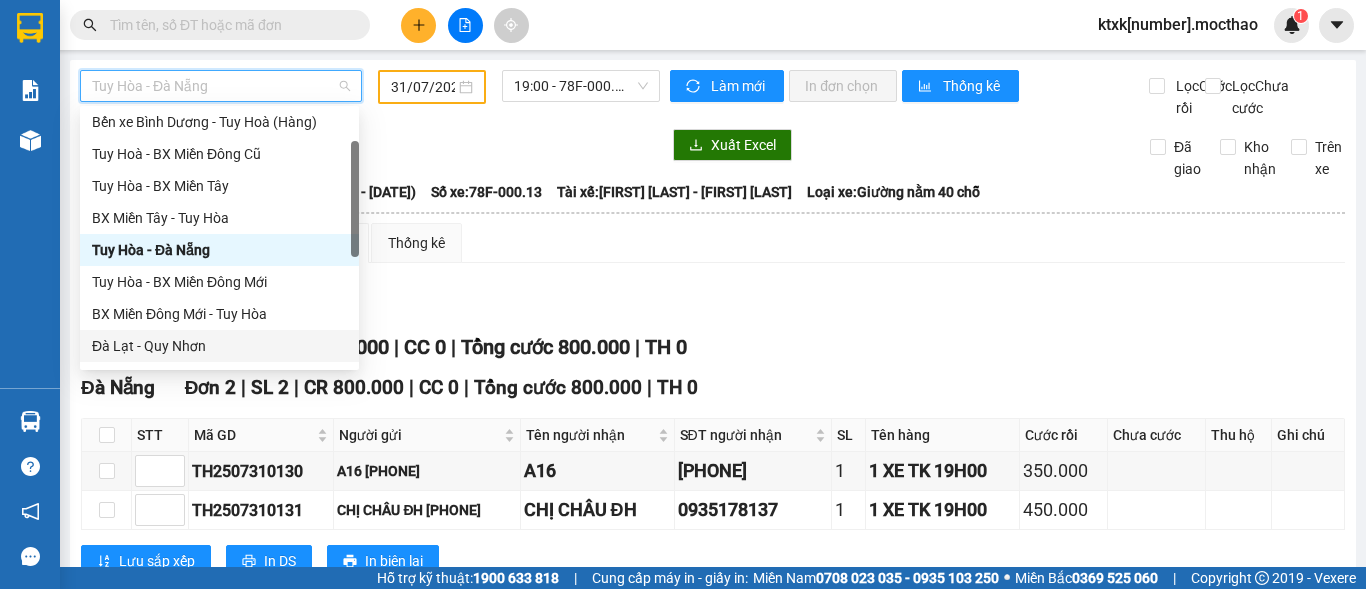 click on "Đà Lạt - Quy Nhơn" at bounding box center (219, 346) 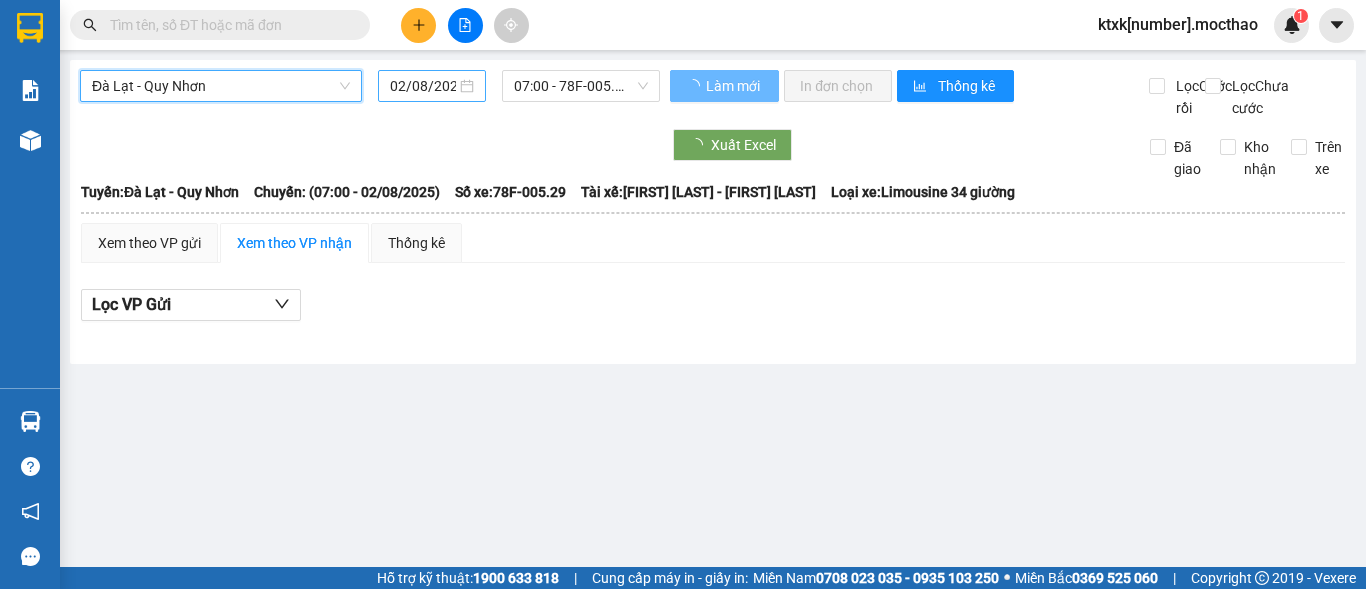 click on "02/08/2025" at bounding box center [423, 86] 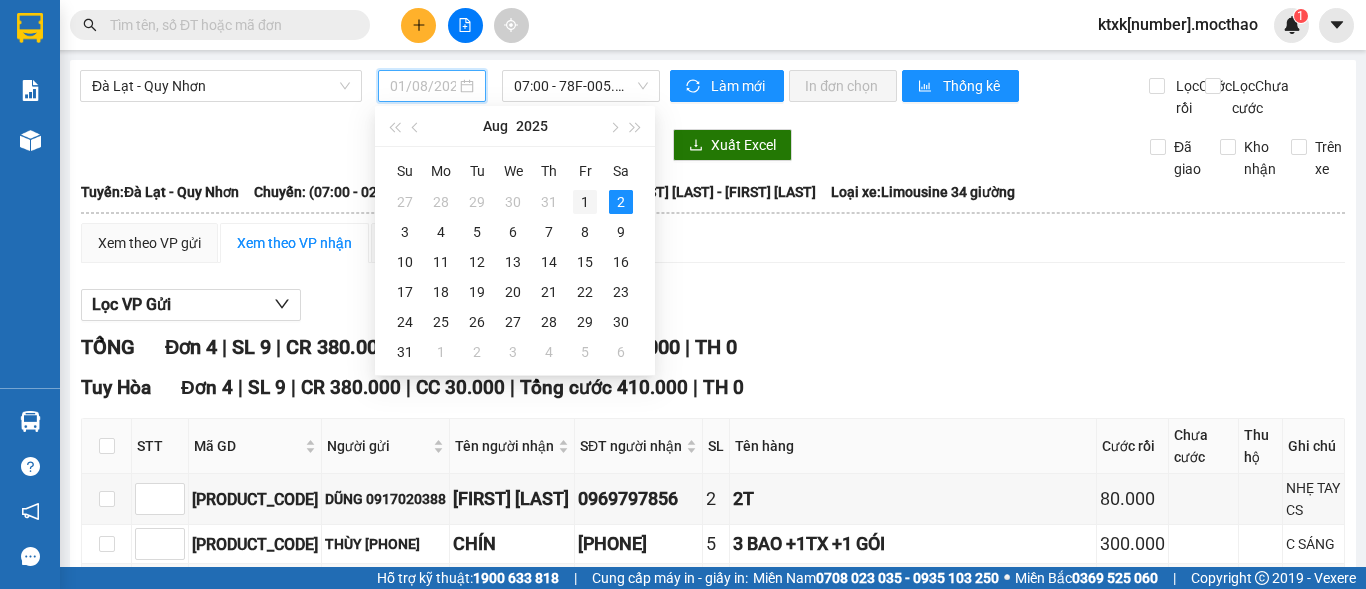 click on "1" at bounding box center [585, 202] 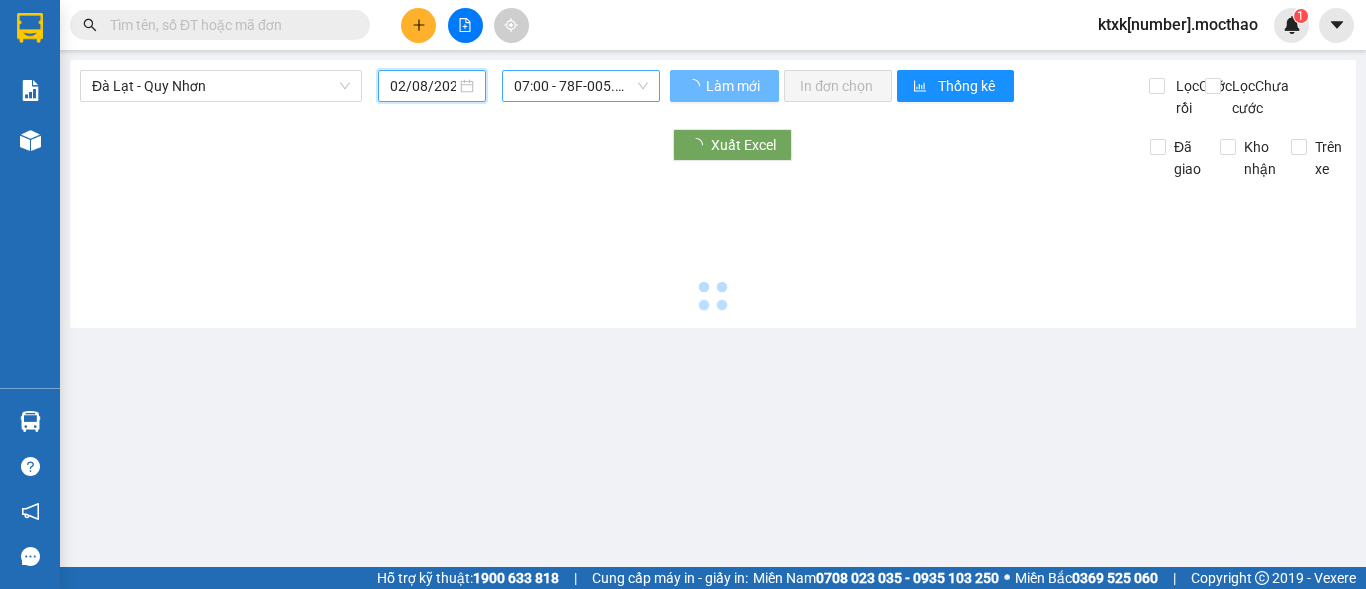 type on "01/08/2025" 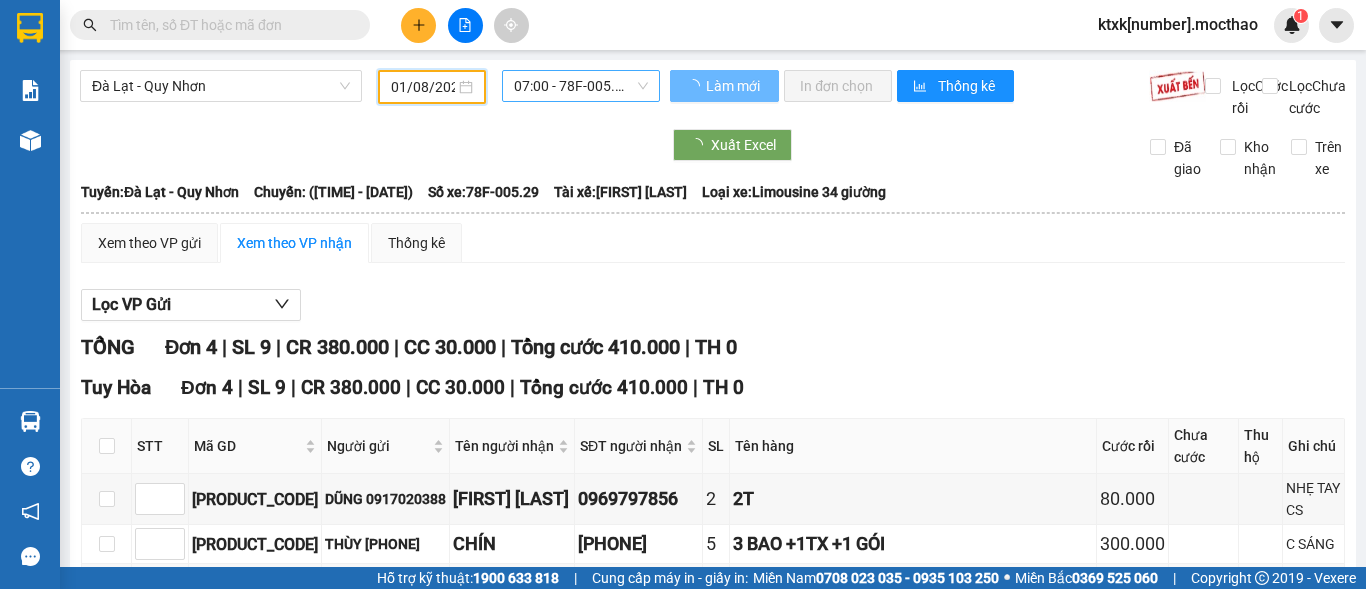 click on "[TIME]     - [VEHICLE_ID]" at bounding box center [581, 86] 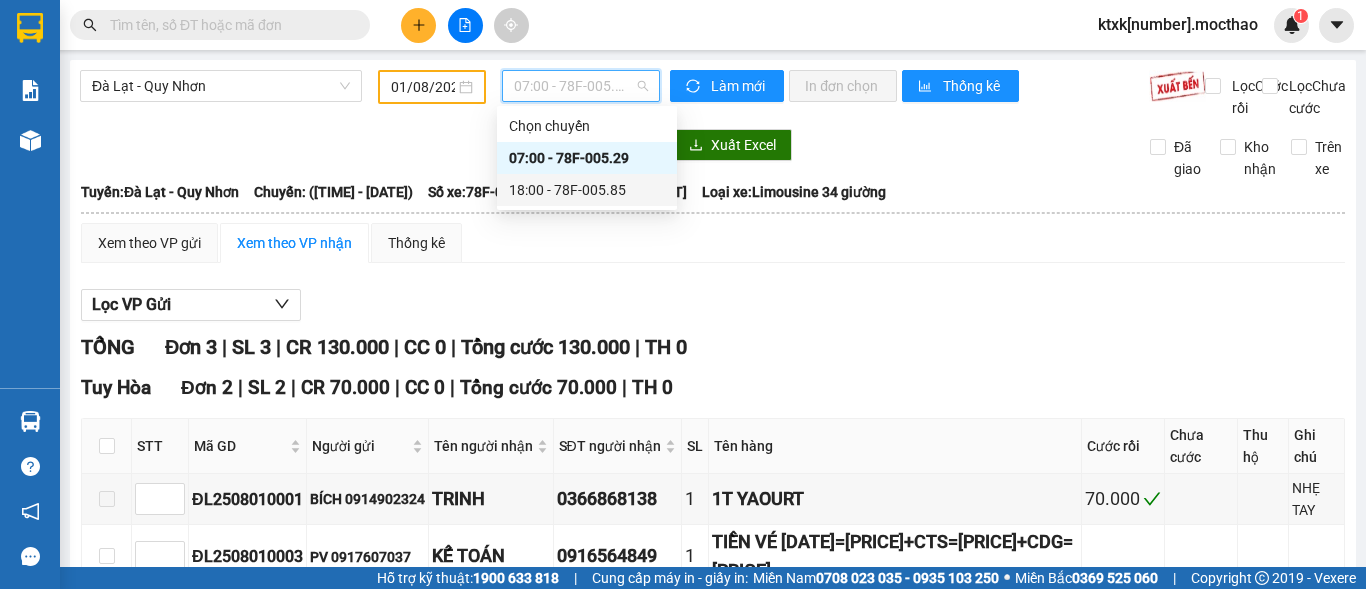 click on "18:00     - 78F-005.85" at bounding box center (587, 190) 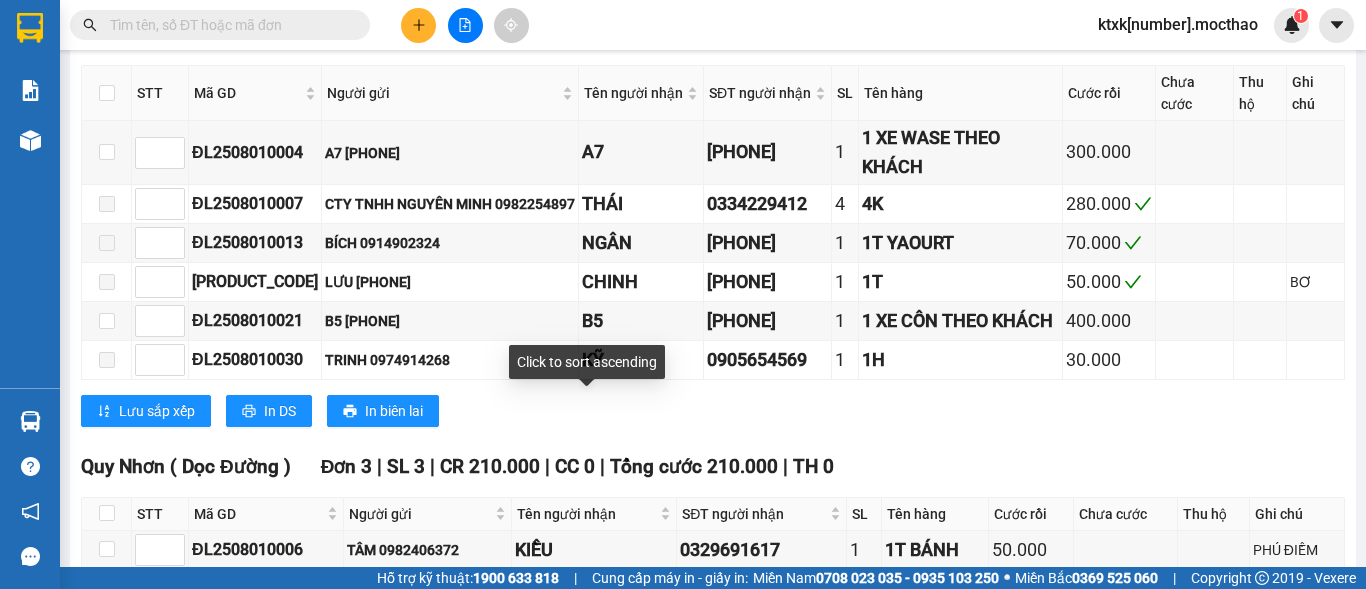 scroll, scrollTop: 0, scrollLeft: 0, axis: both 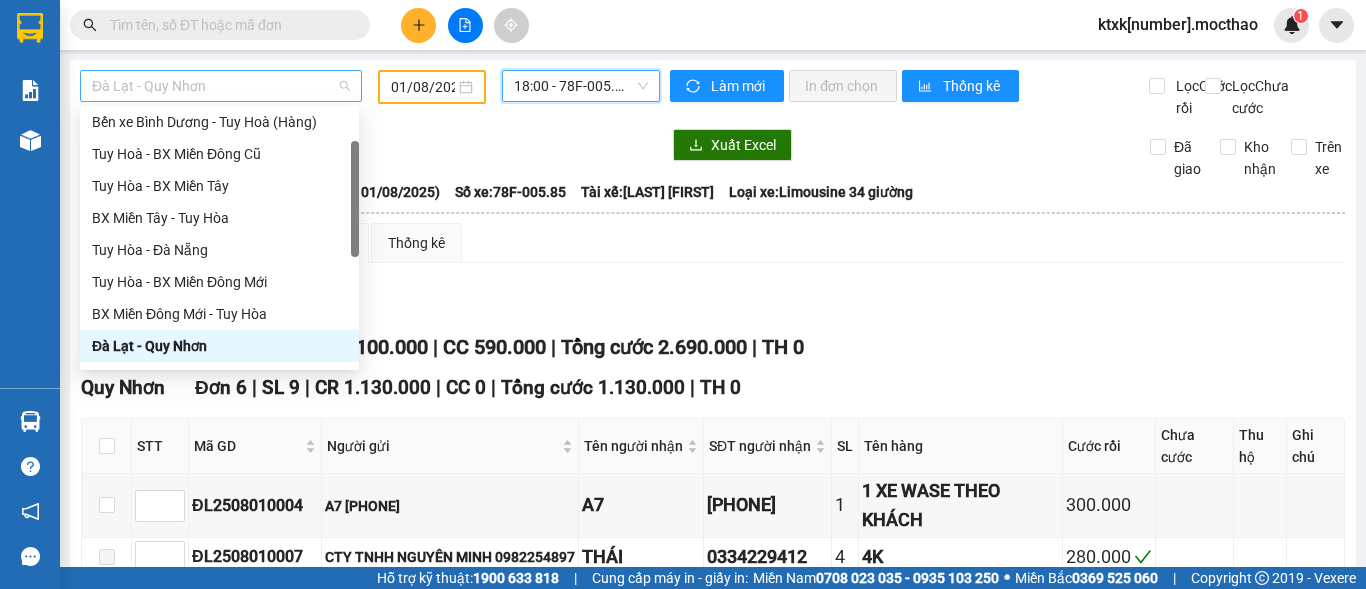 click on "Đà Lạt - Quy Nhơn" at bounding box center [221, 86] 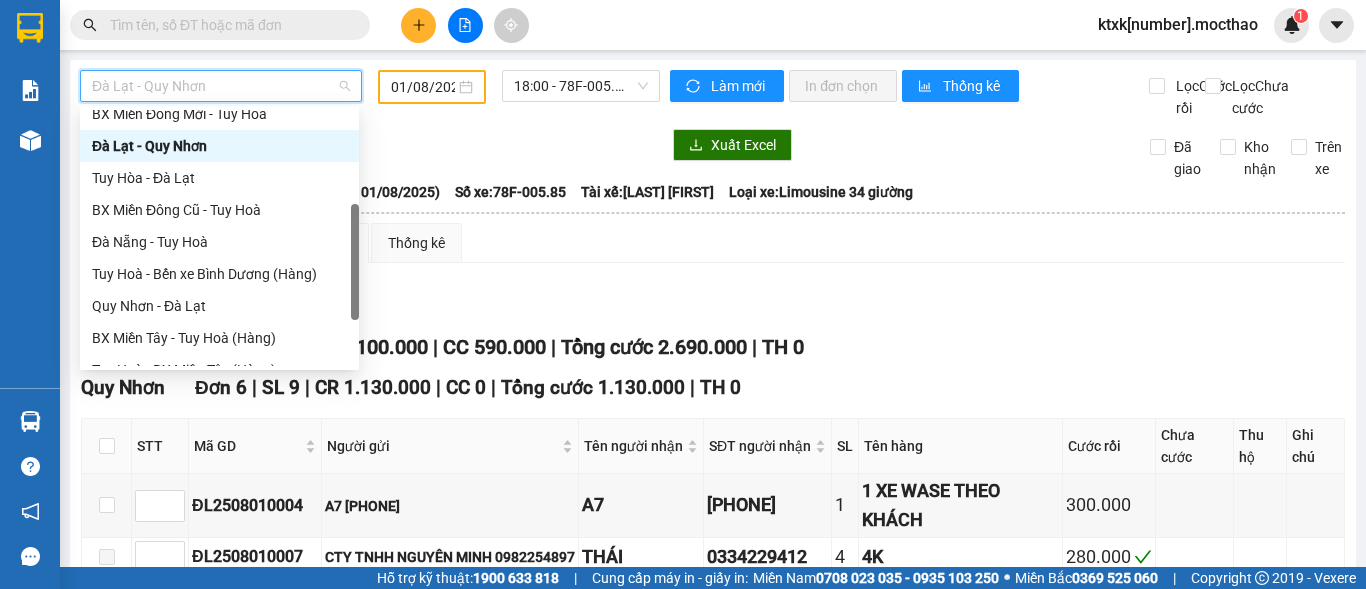 scroll, scrollTop: 400, scrollLeft: 0, axis: vertical 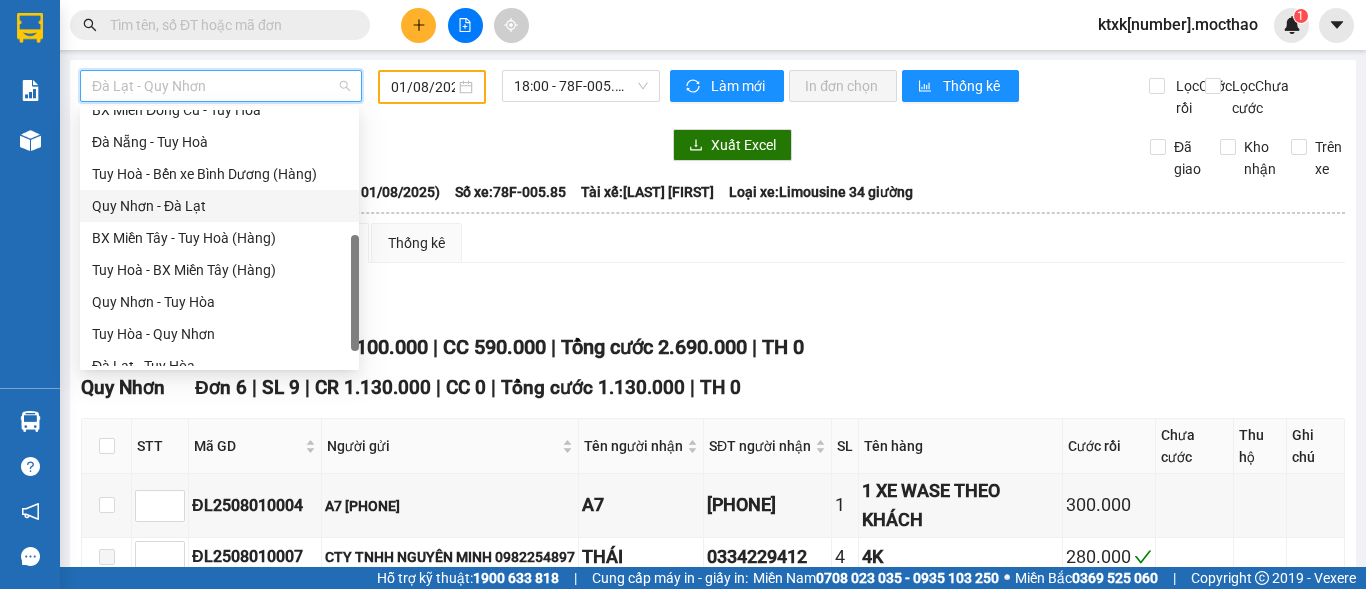 click on "Quy Nhơn - Đà Lạt" at bounding box center (219, 206) 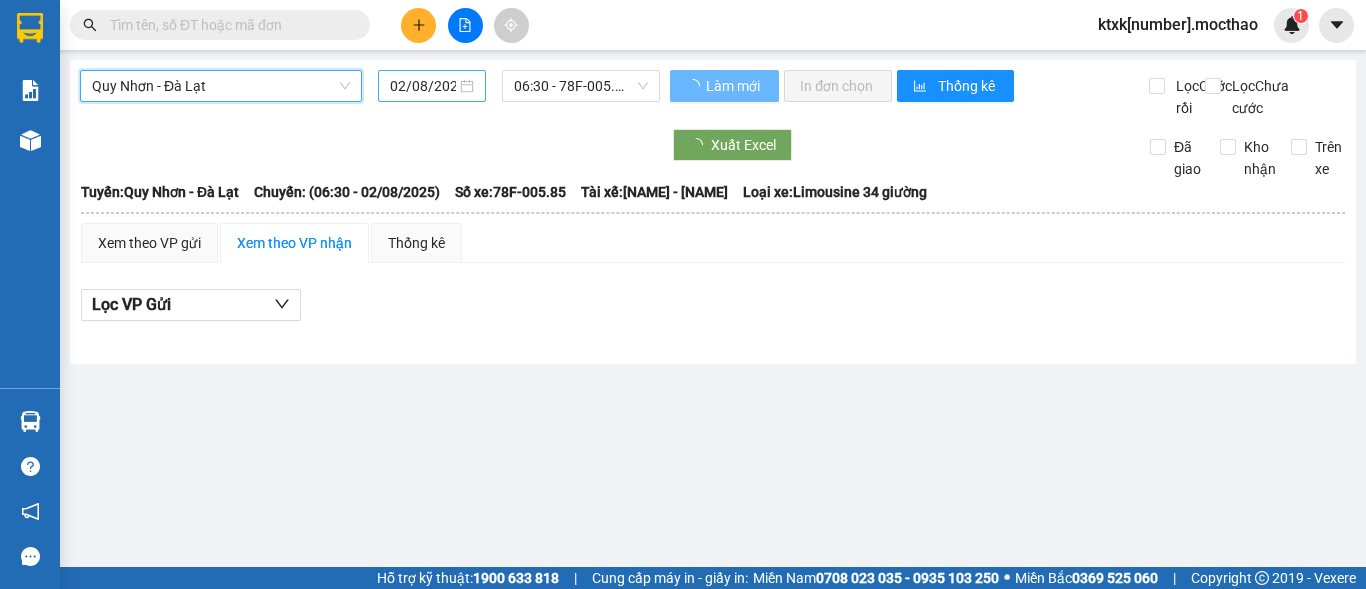 click on "02/08/2025" at bounding box center (423, 86) 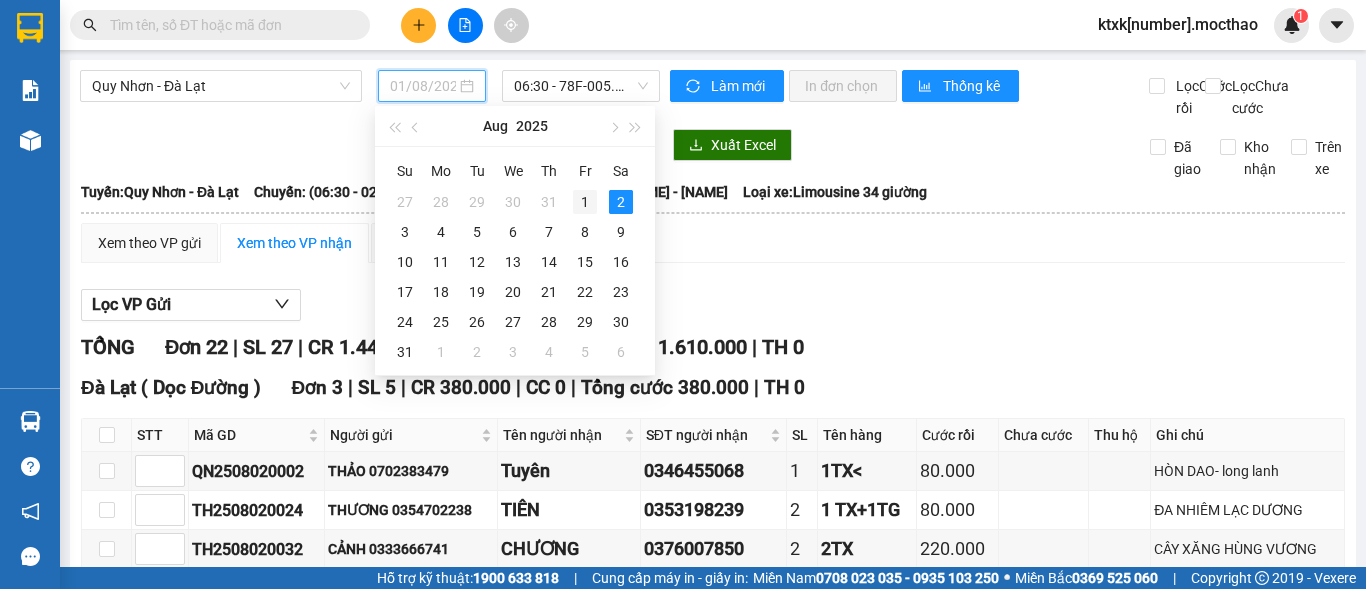 click on "1" at bounding box center (585, 202) 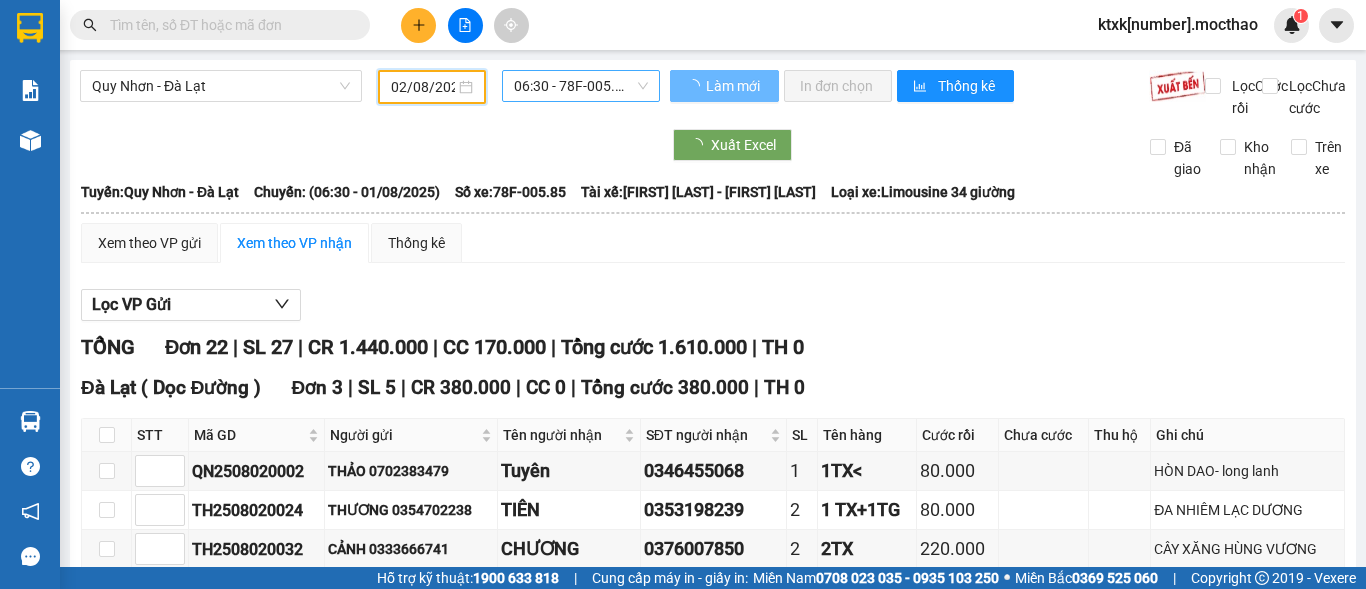 type on "01/08/2025" 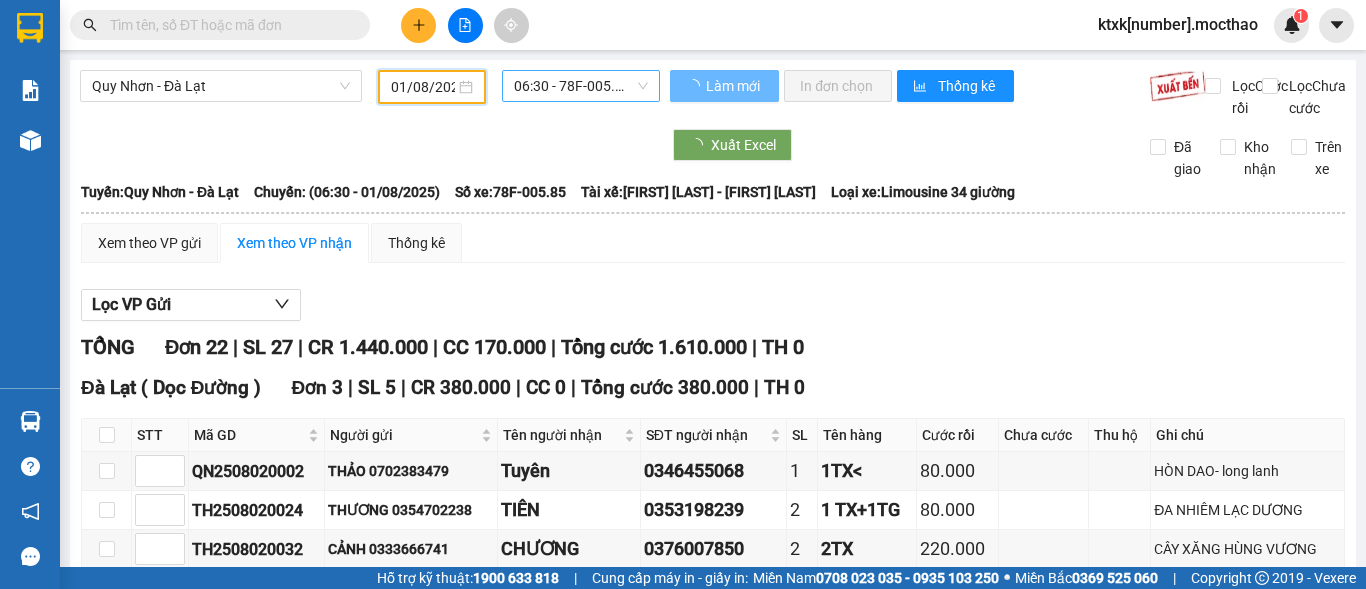 click on "[TIME] - [NUMBER]" at bounding box center (581, 86) 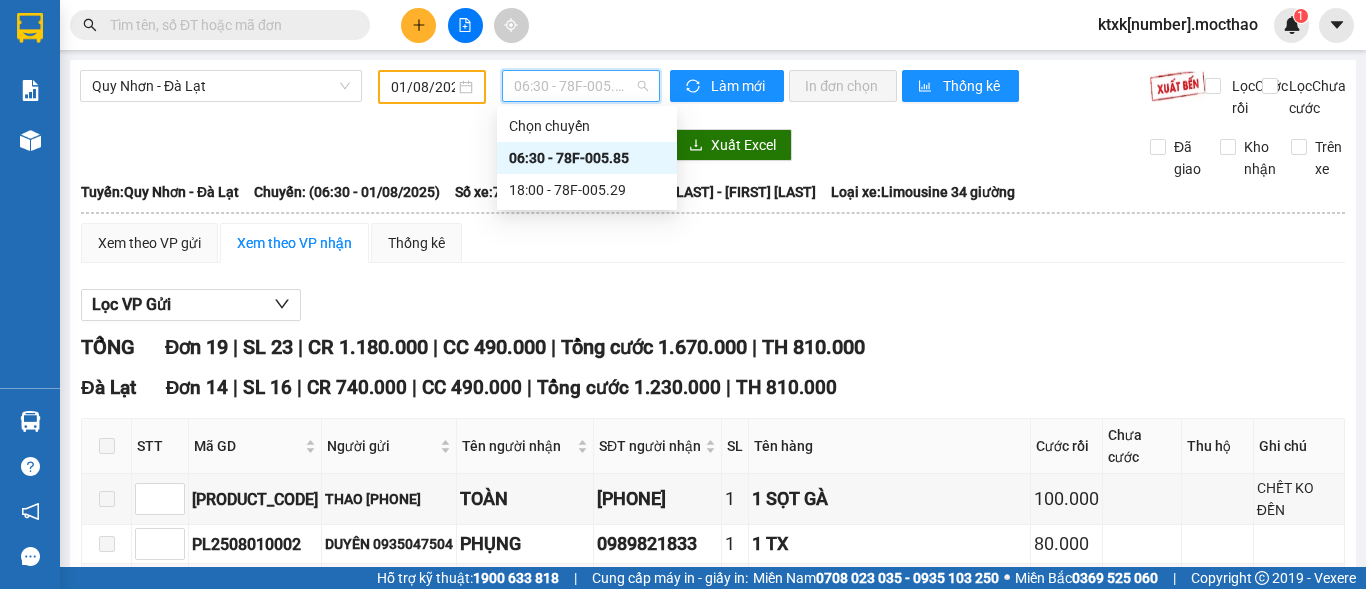 click on "[TIME] - [NUMBER]" at bounding box center (587, 158) 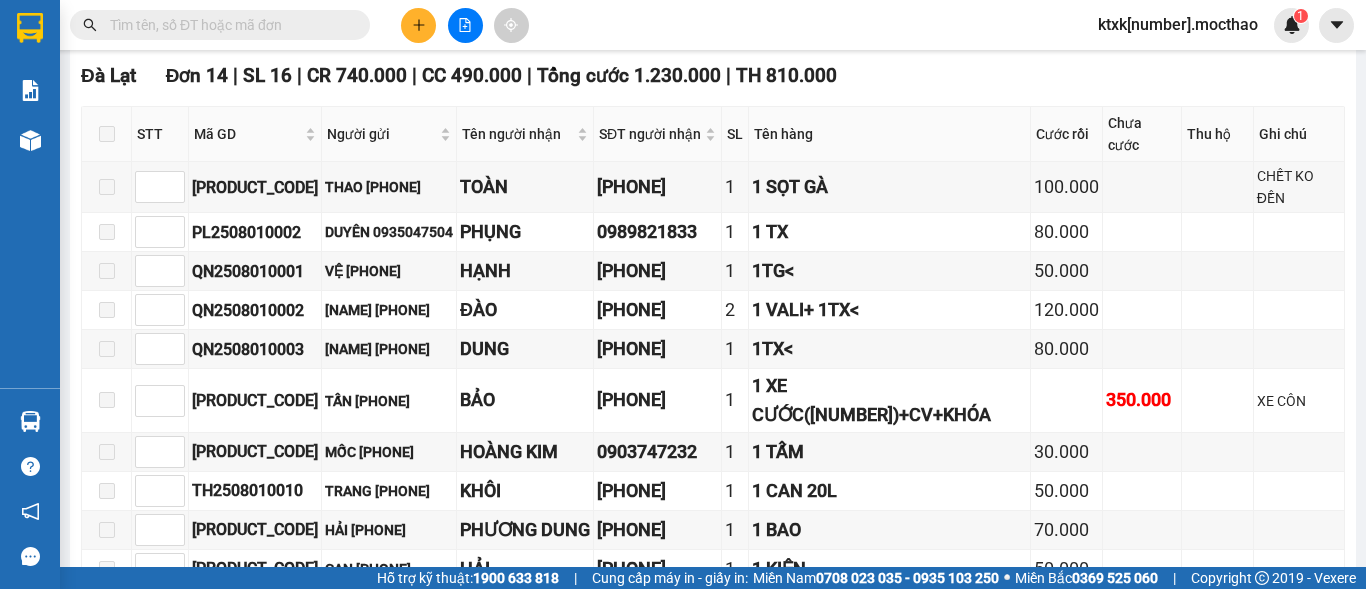 scroll, scrollTop: 0, scrollLeft: 0, axis: both 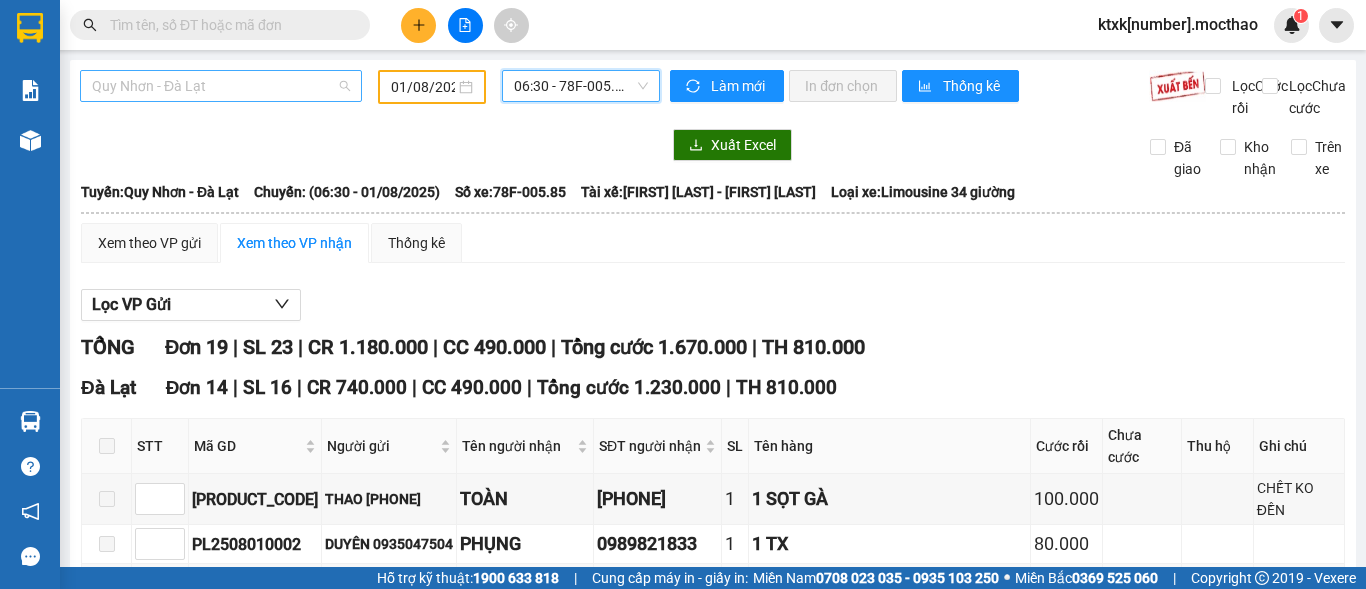 click on "Quy Nhơn - Đà Lạt" at bounding box center [221, 86] 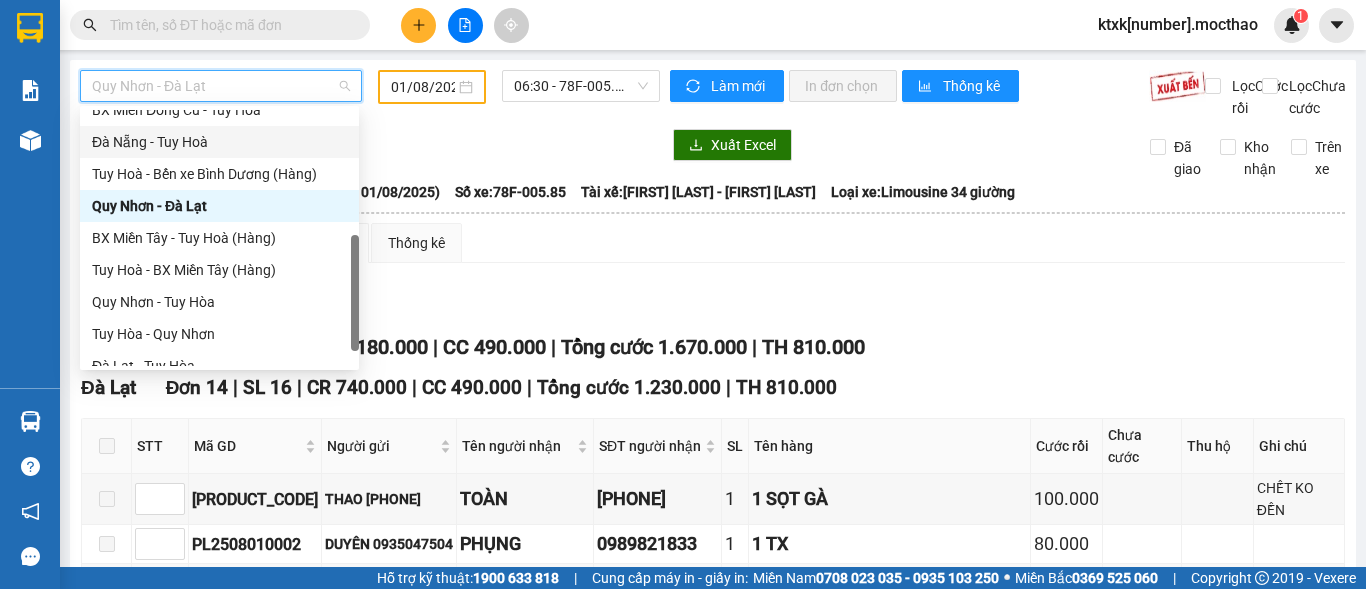 click on "Đà Nẵng - Tuy Hoà" at bounding box center [219, 142] 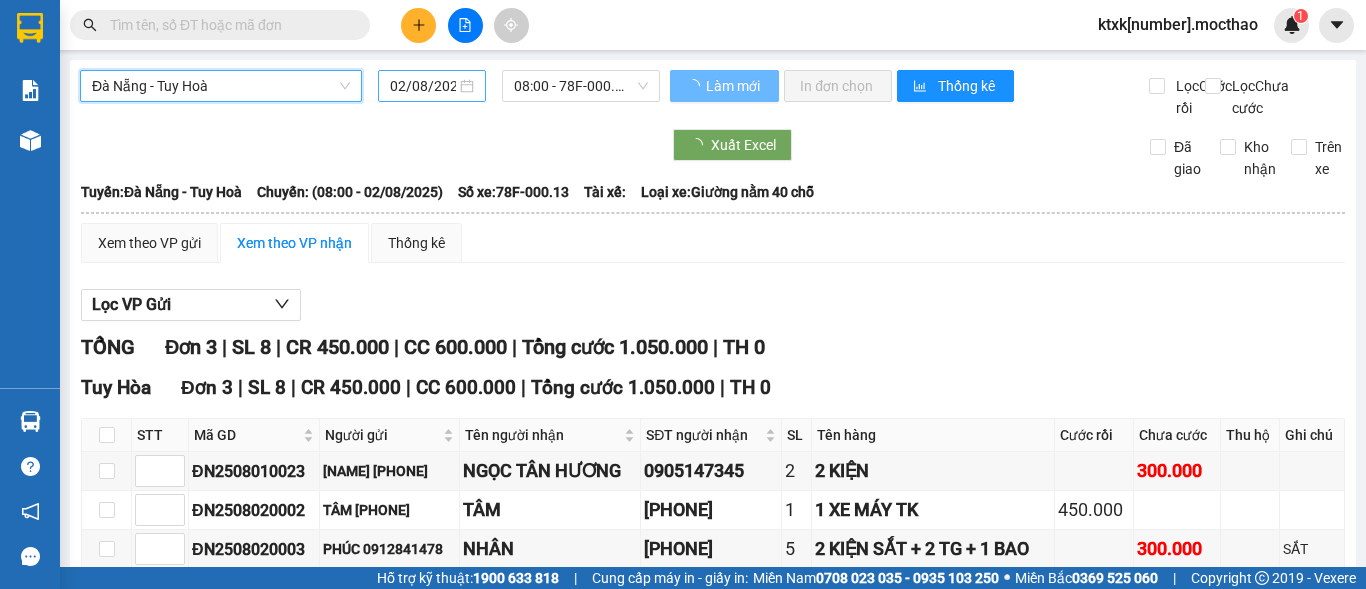 click on "02/08/2025" at bounding box center (423, 86) 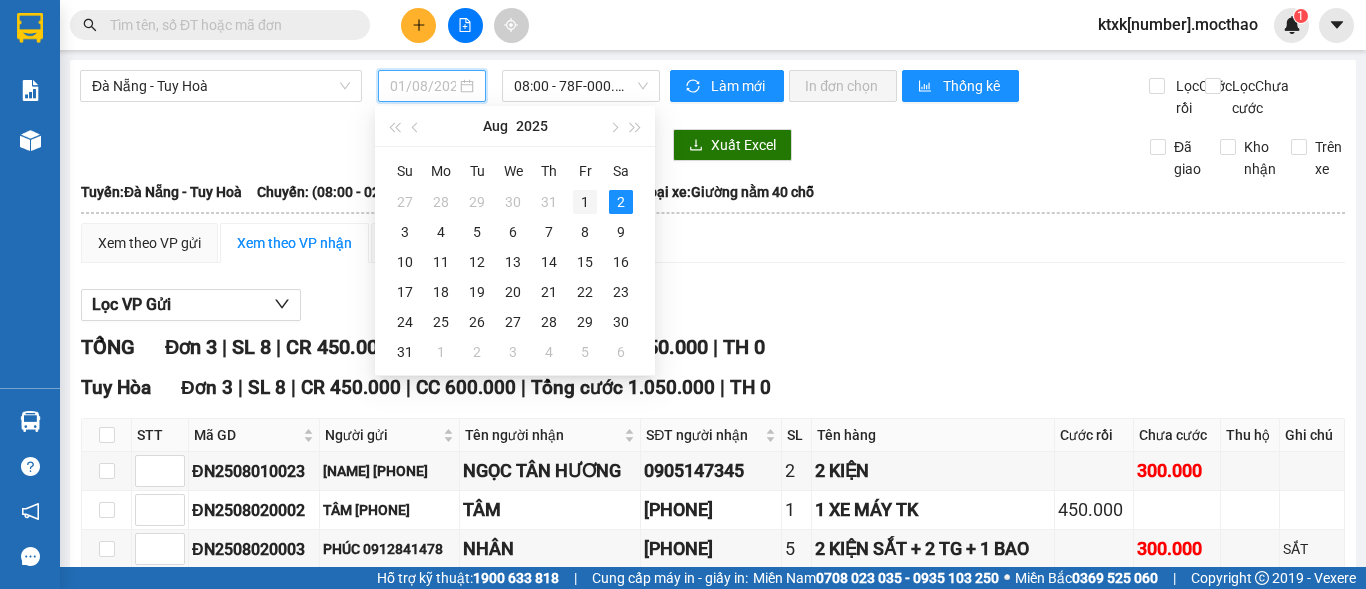 click on "1" at bounding box center (585, 202) 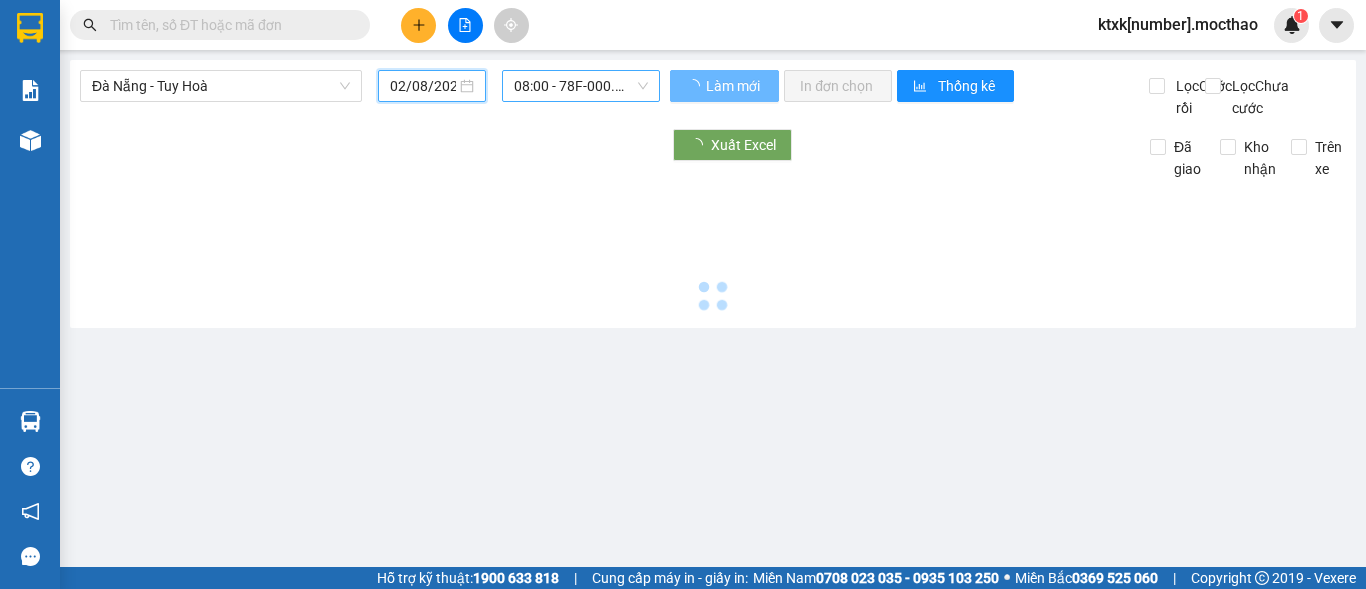 type on "01/08/2025" 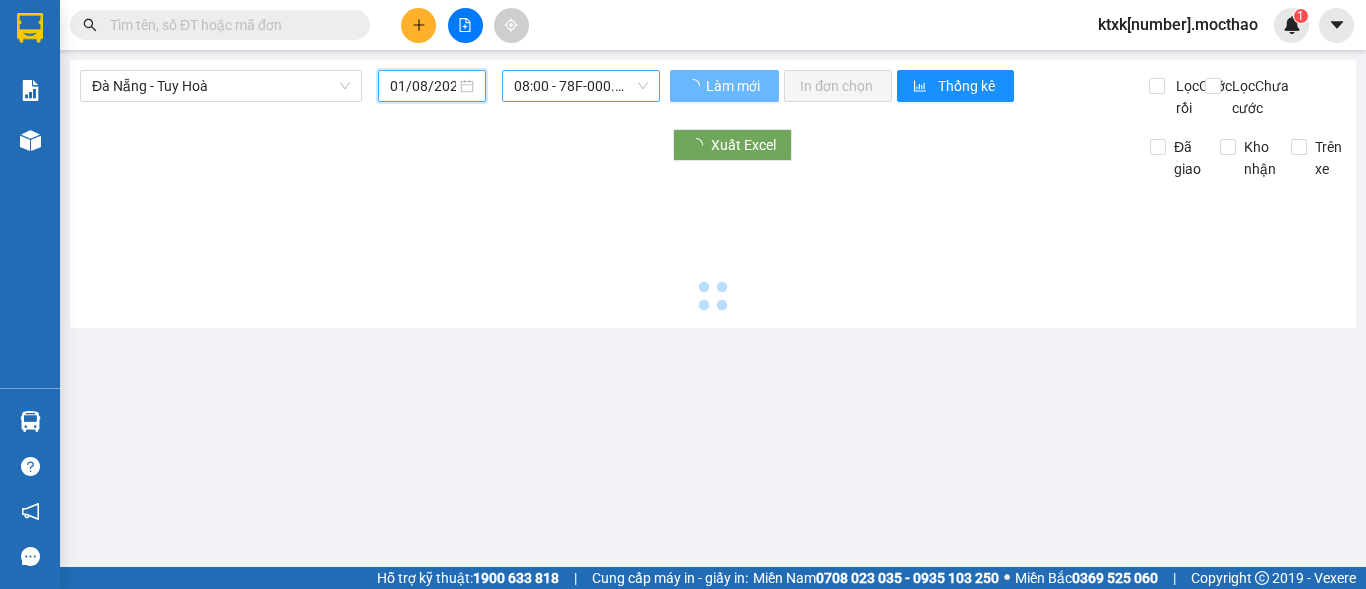 click on "08:00     - 78F-000.13" at bounding box center (581, 86) 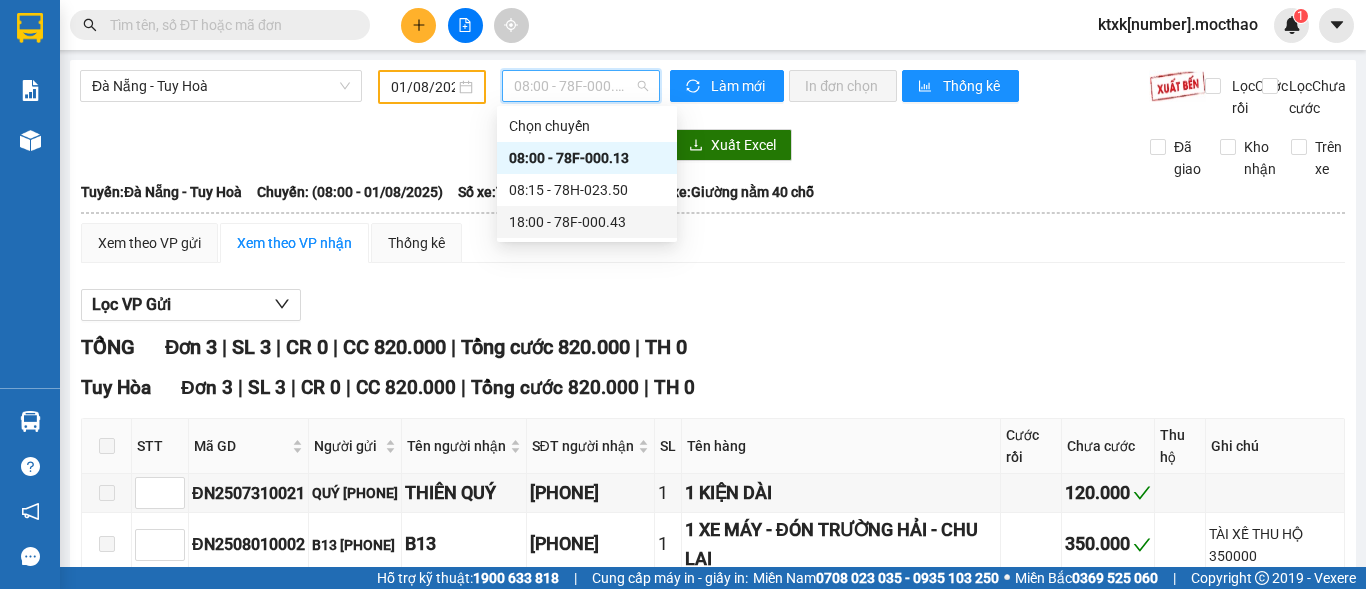 click on "18:00     - 78F-000.43" at bounding box center (587, 222) 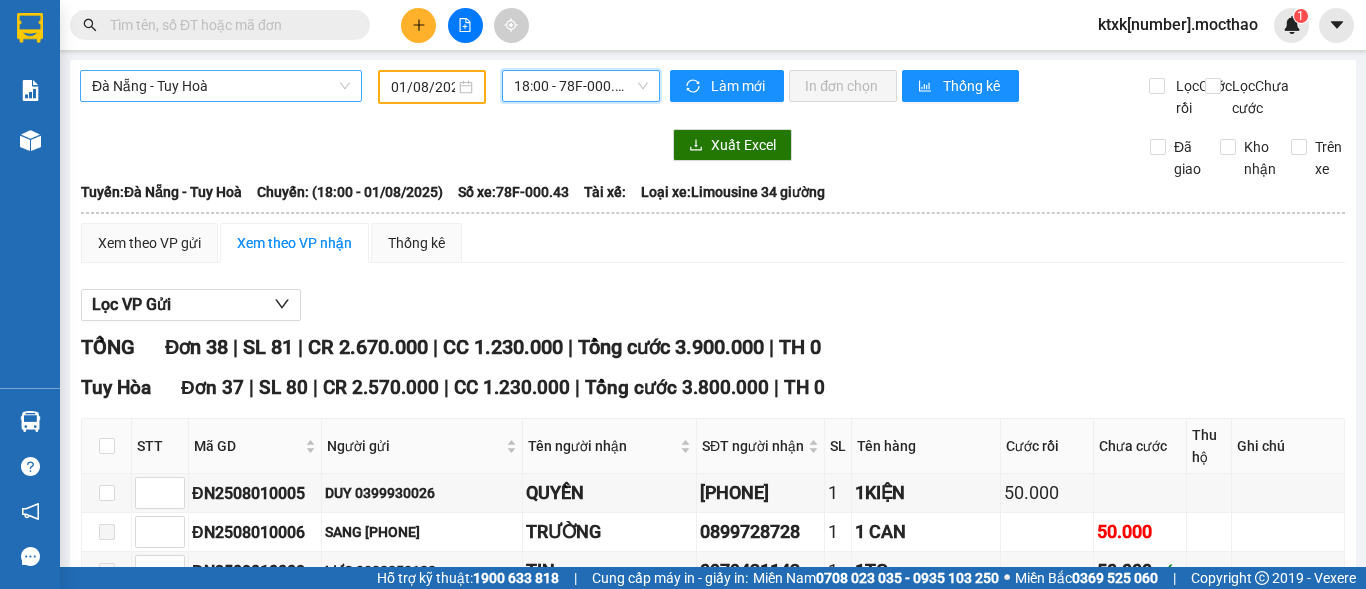 click on "Đà Nẵng - Tuy Hoà" at bounding box center (221, 86) 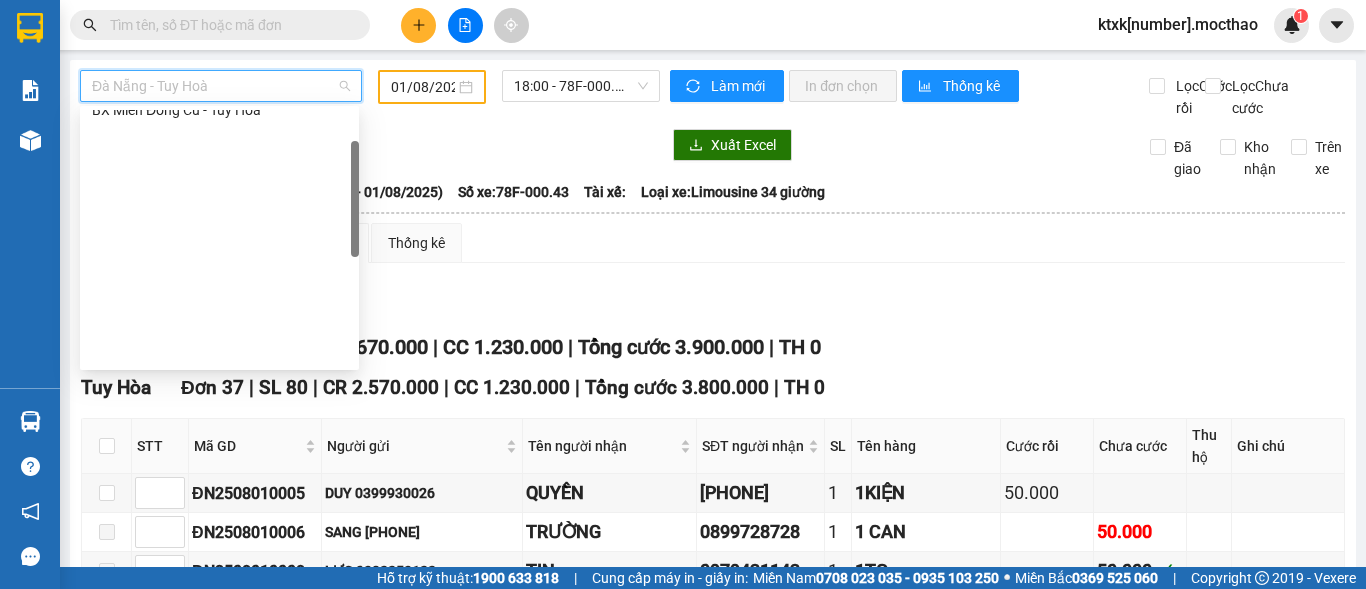 scroll, scrollTop: 100, scrollLeft: 0, axis: vertical 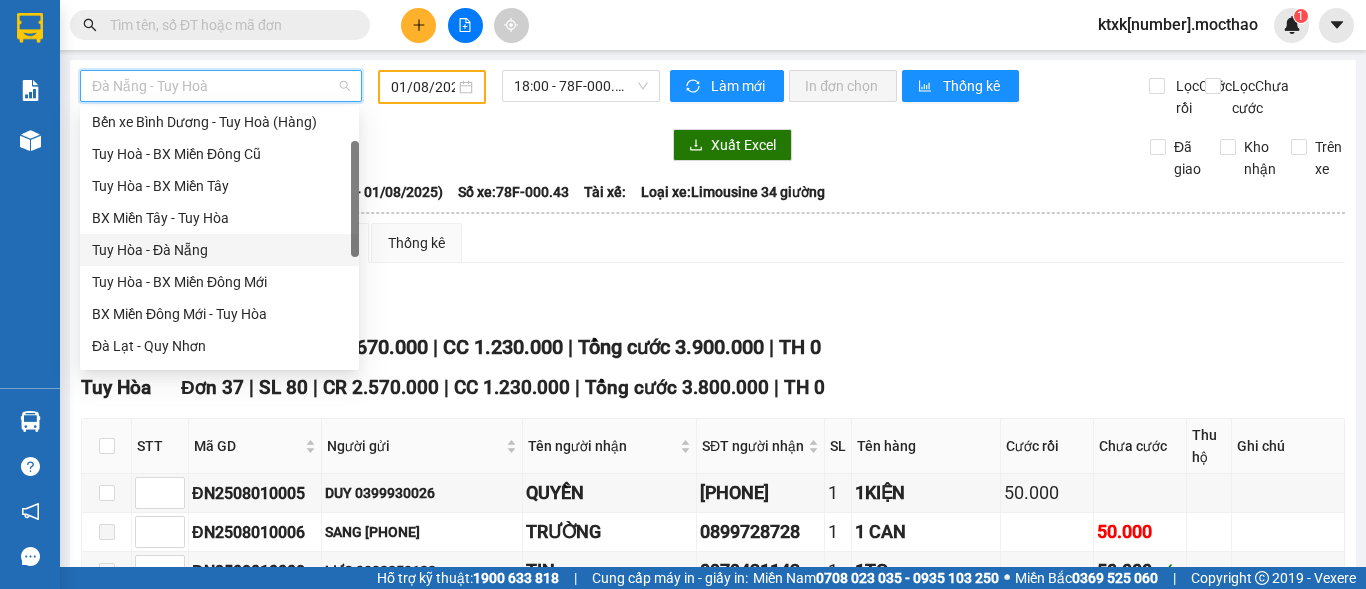 click on "Tuy Hòa - Đà Nẵng" at bounding box center [219, 250] 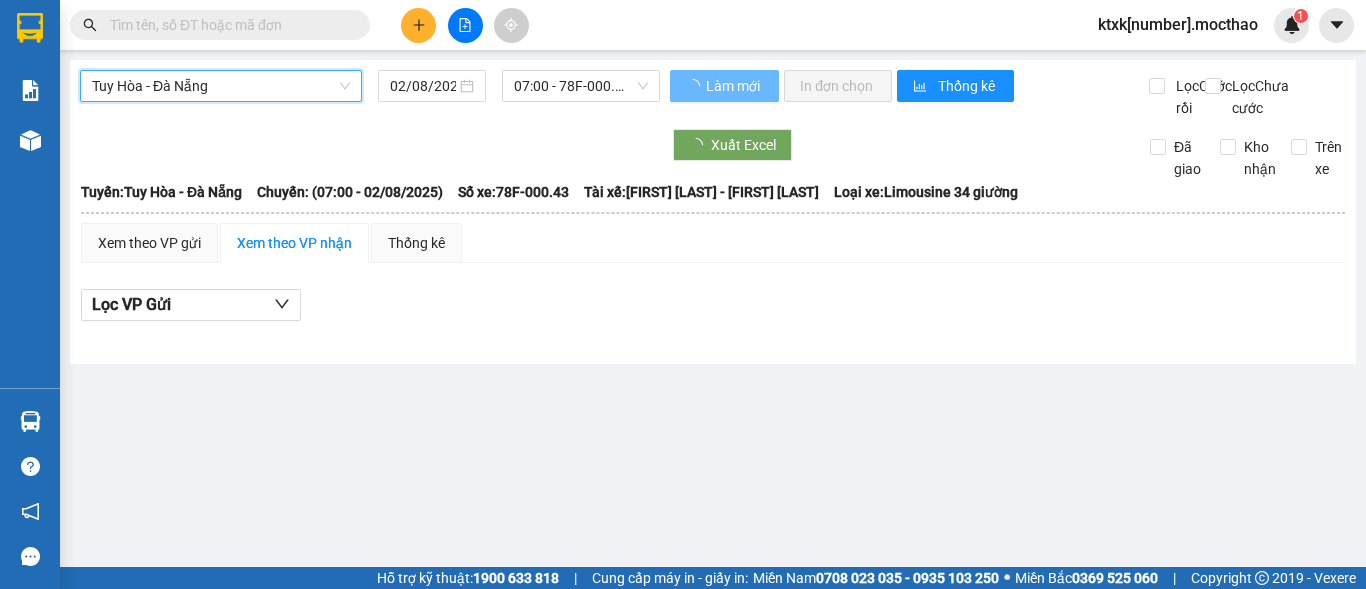 click on "02/08/2025" at bounding box center [423, 86] 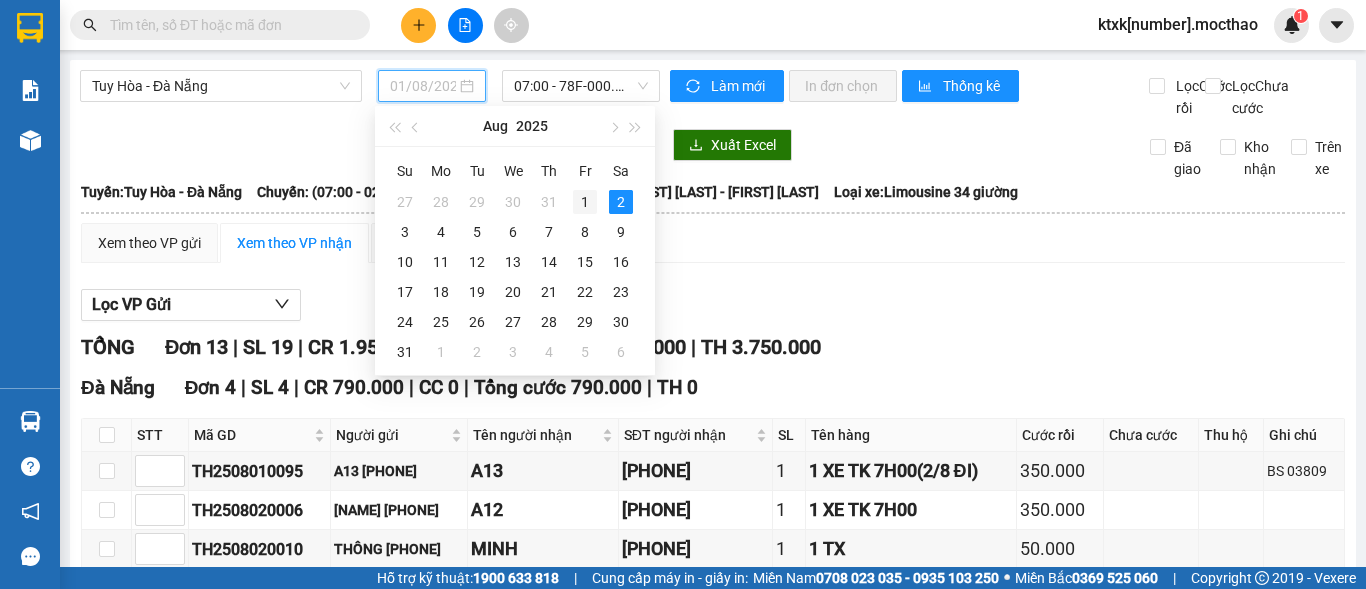 click on "1" at bounding box center [585, 202] 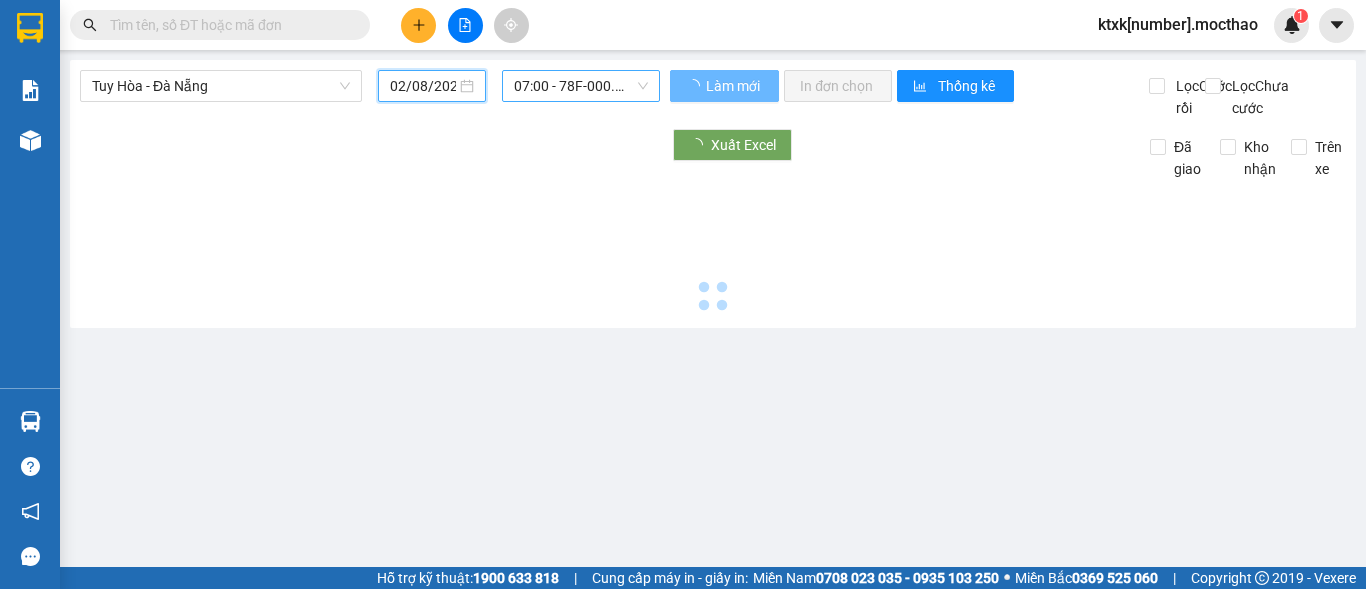click on "07:00     - 78F-000.43" at bounding box center (581, 86) 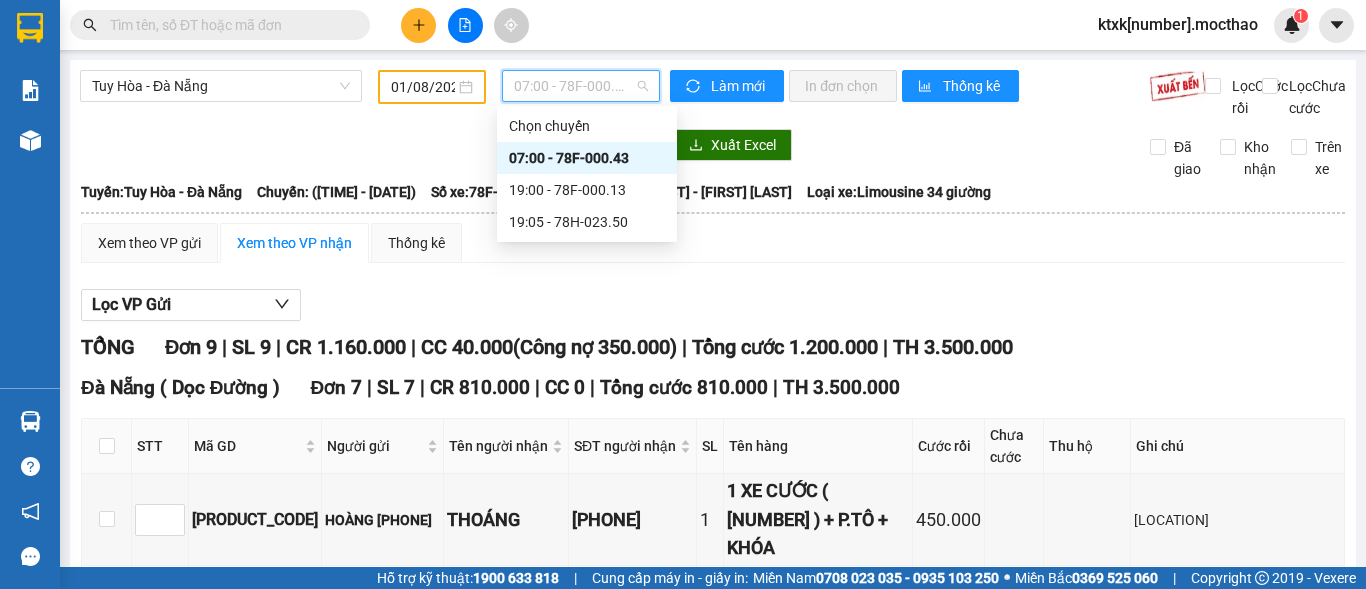 click on "07:00     - 78F-000.43" at bounding box center [587, 158] 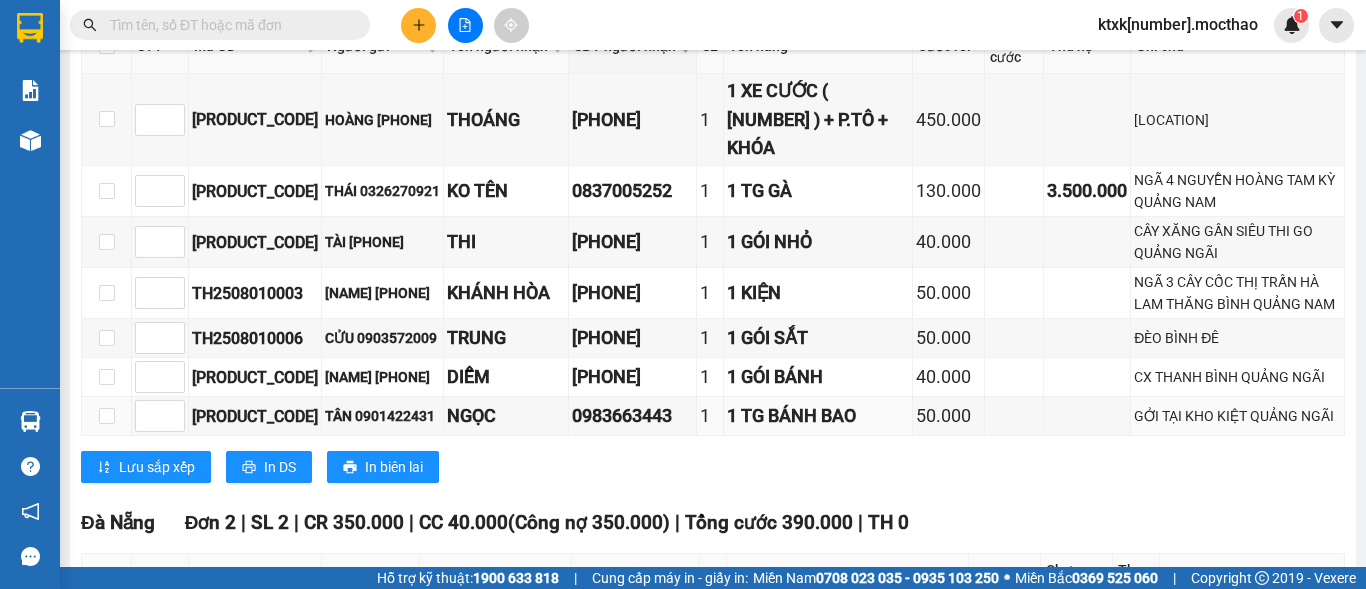 scroll, scrollTop: 300, scrollLeft: 0, axis: vertical 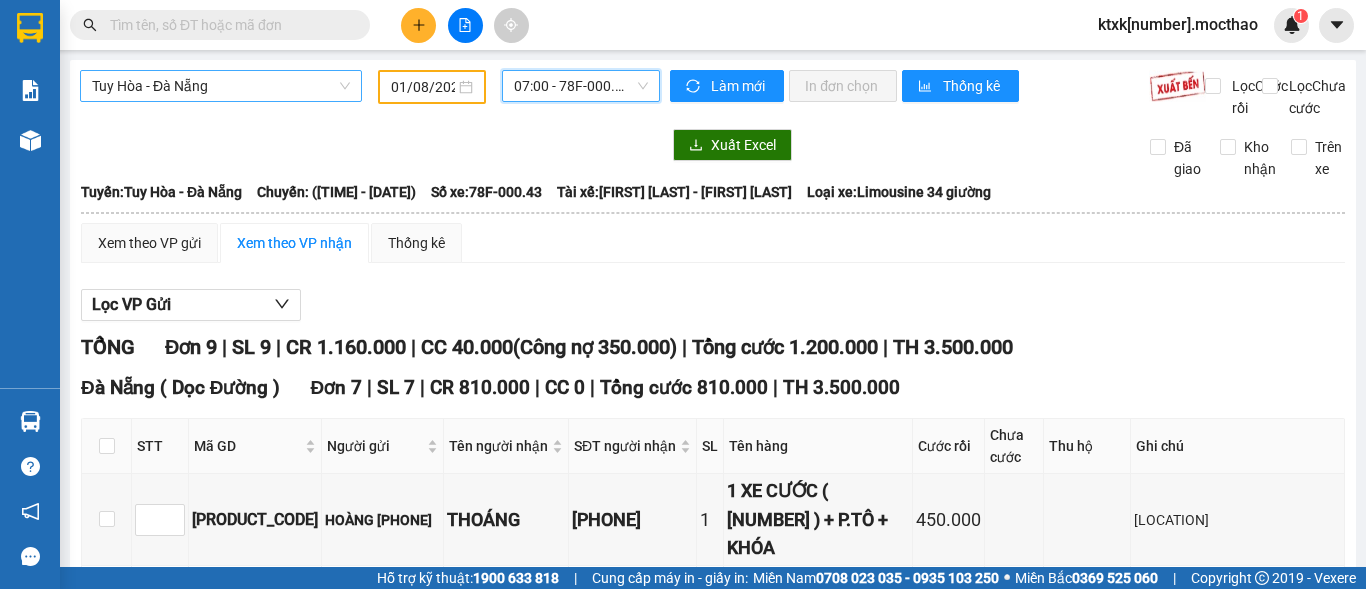 click on "Tuy Hòa - Đà Nẵng" at bounding box center (221, 86) 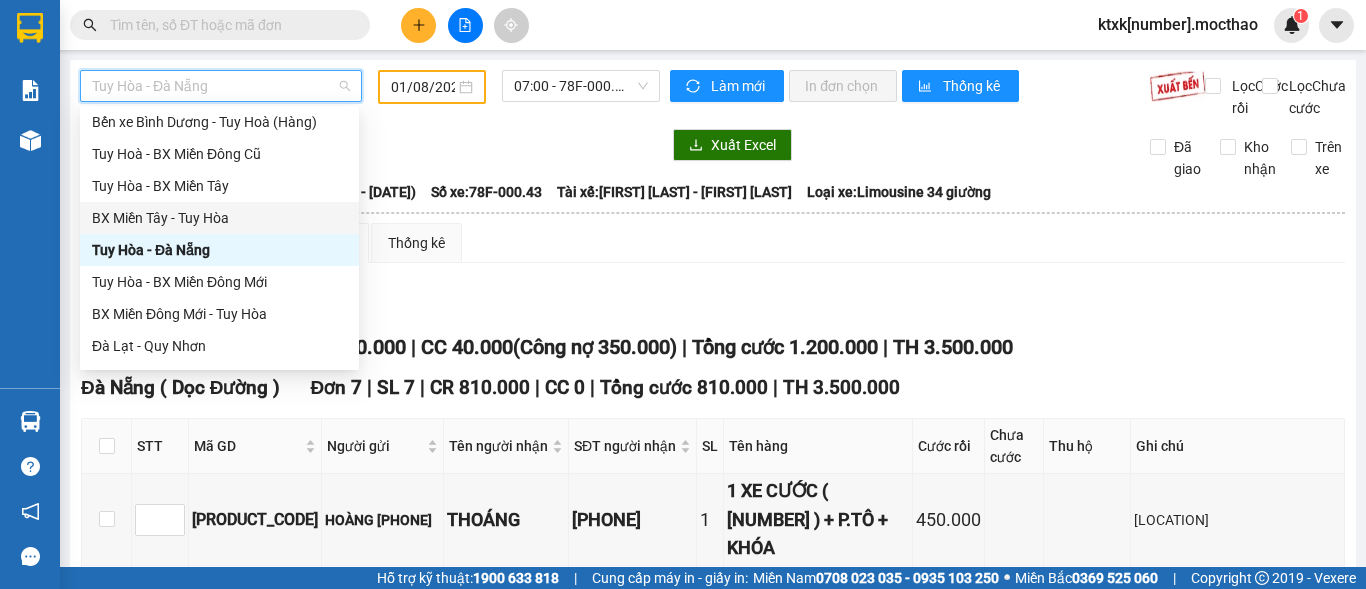 click on "BX Miền Tây - Tuy Hòa" at bounding box center [219, 218] 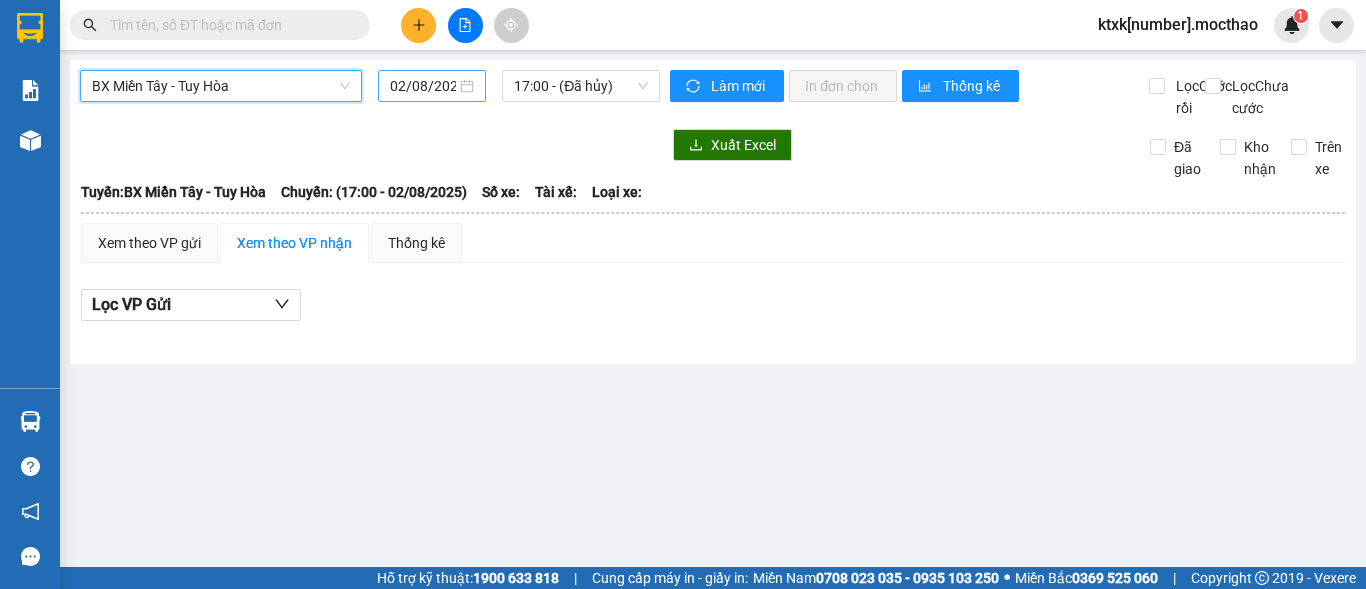 click on "02/08/2025" at bounding box center [423, 86] 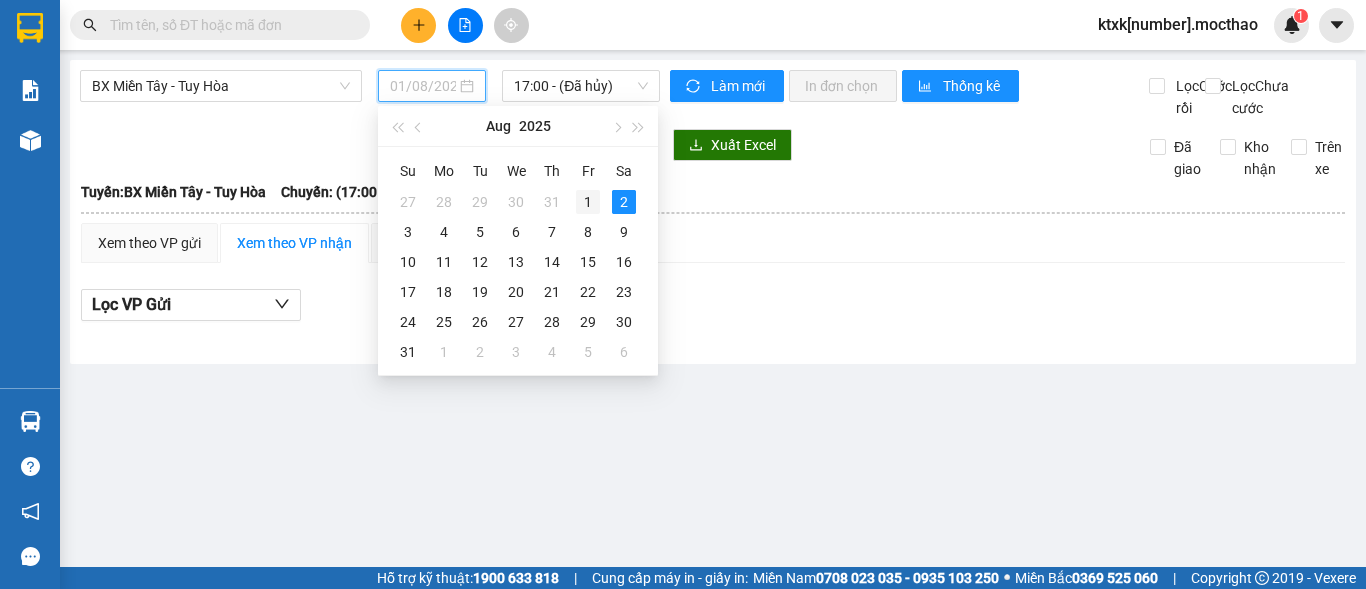 click on "1" at bounding box center [588, 202] 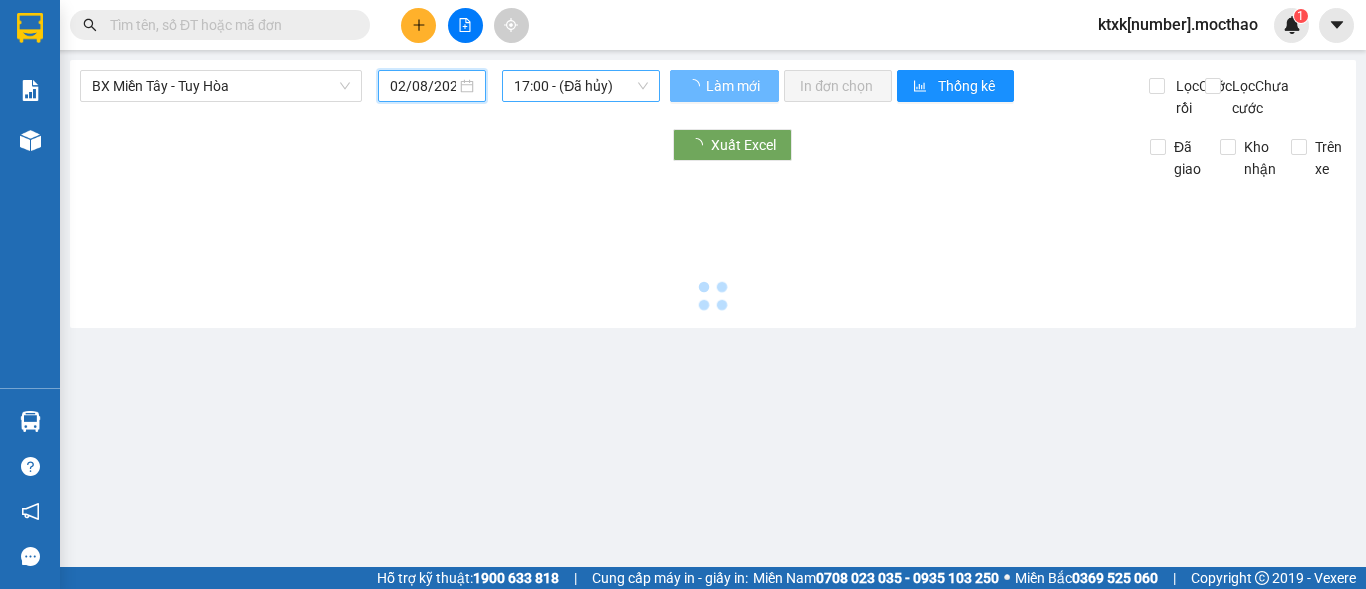 type on "01/08/2025" 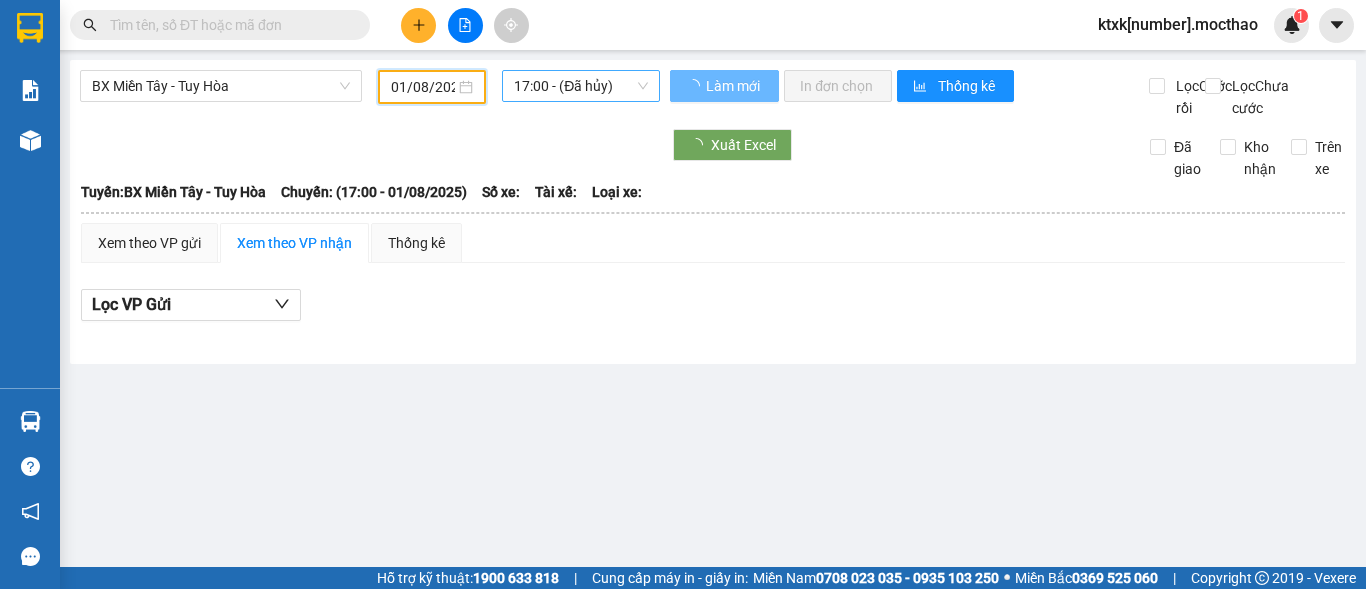 click on "17:00     - (Đã hủy)" at bounding box center [581, 86] 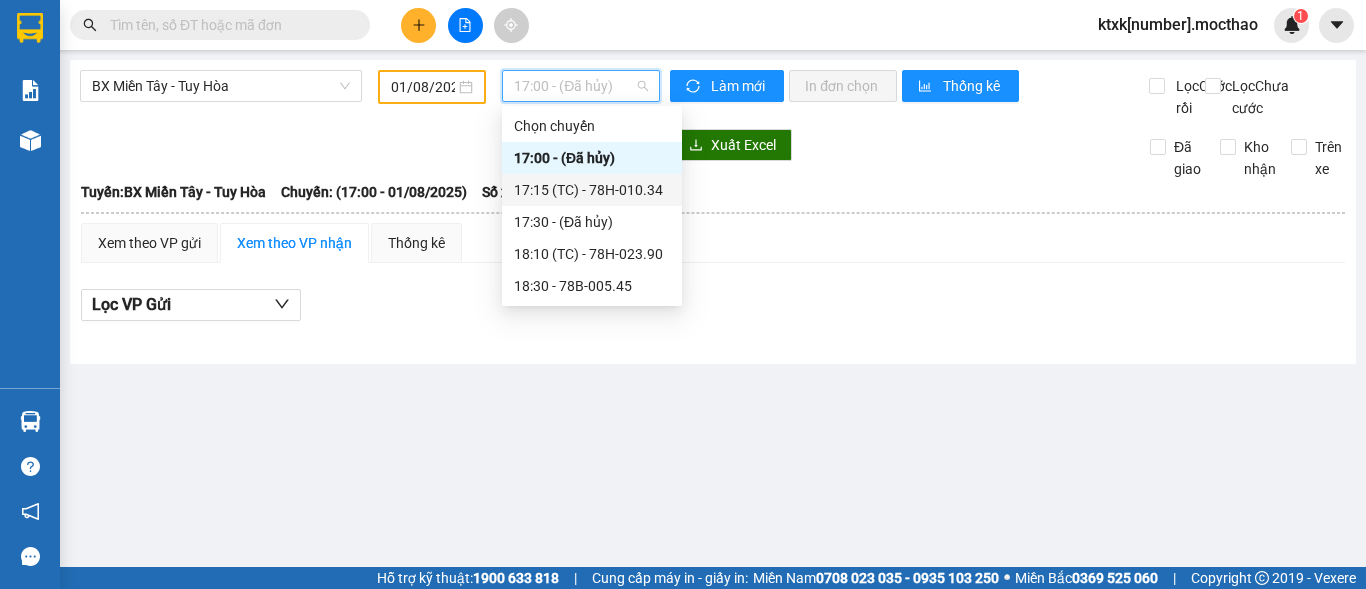click on "17:15   (TC)   - 78H-010.34" at bounding box center [592, 190] 